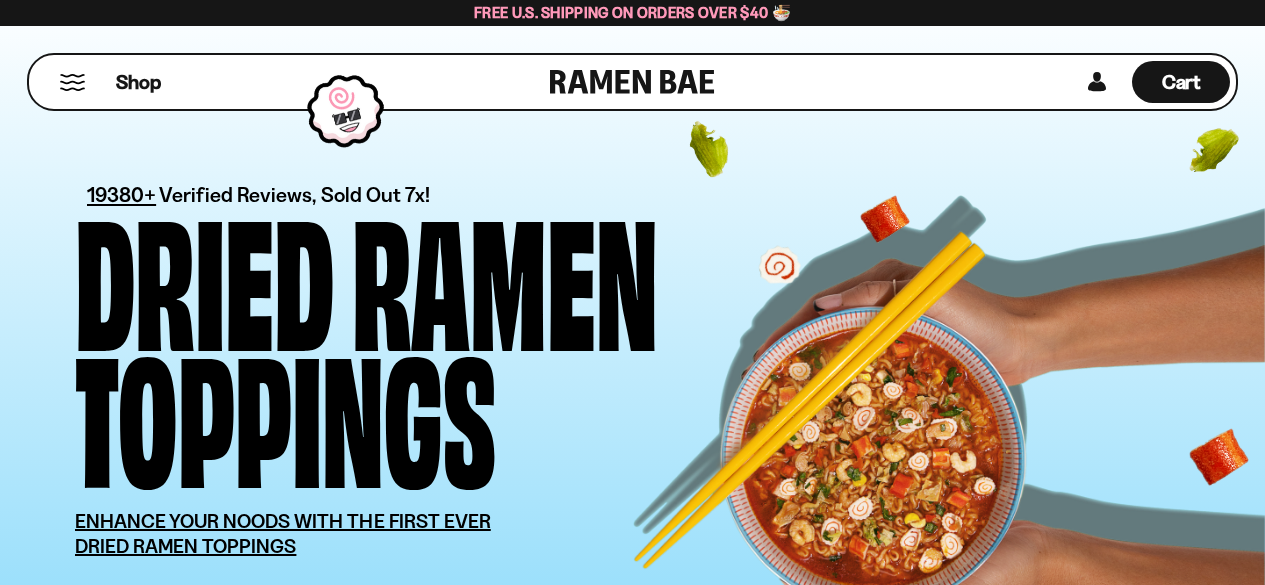 scroll, scrollTop: 0, scrollLeft: 0, axis: both 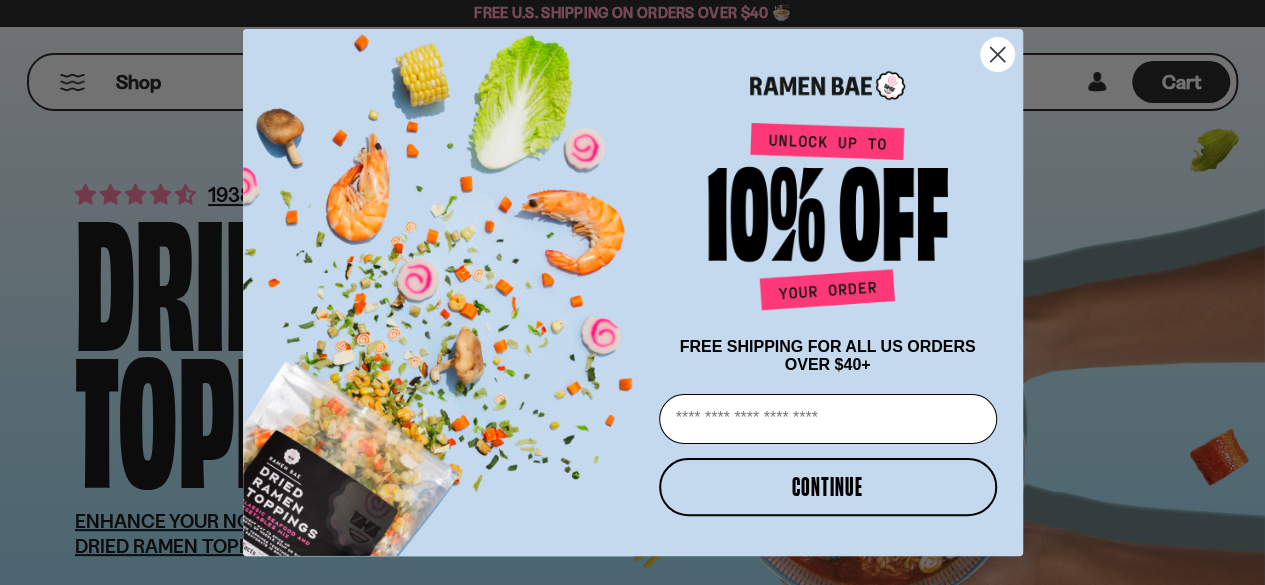 click 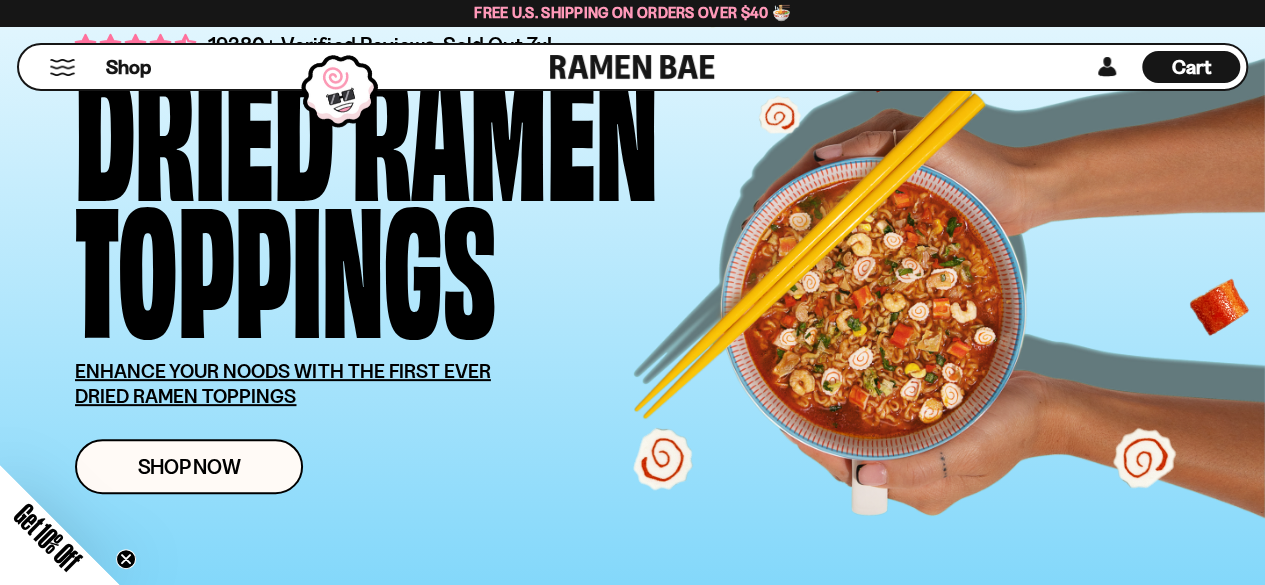 scroll, scrollTop: 0, scrollLeft: 0, axis: both 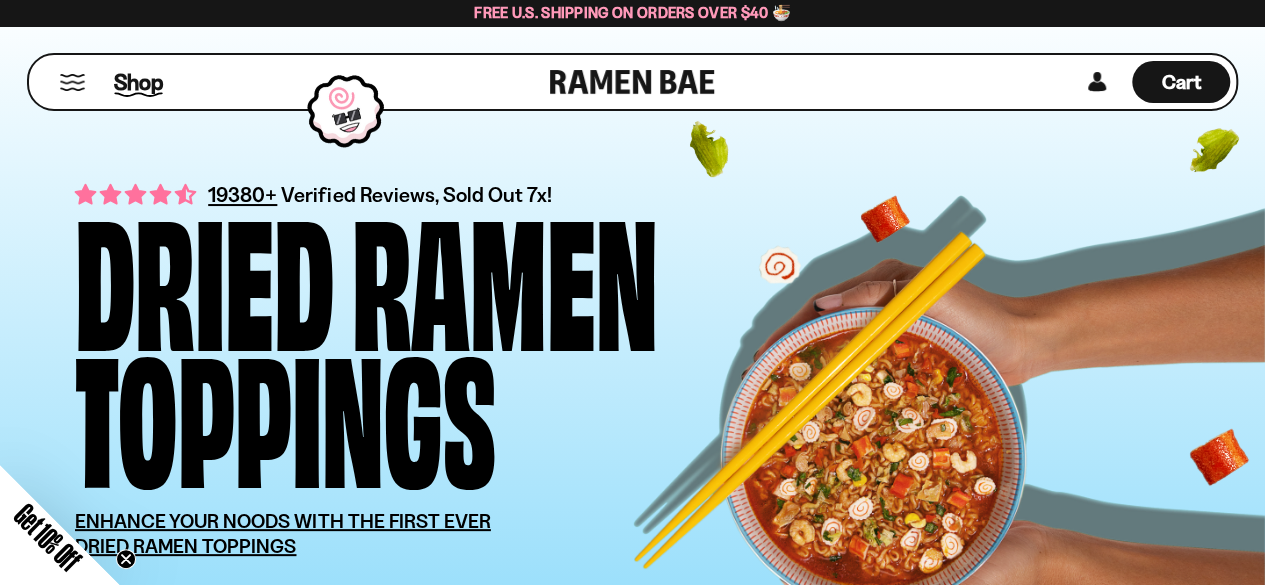 click on "Shop" at bounding box center [138, 82] 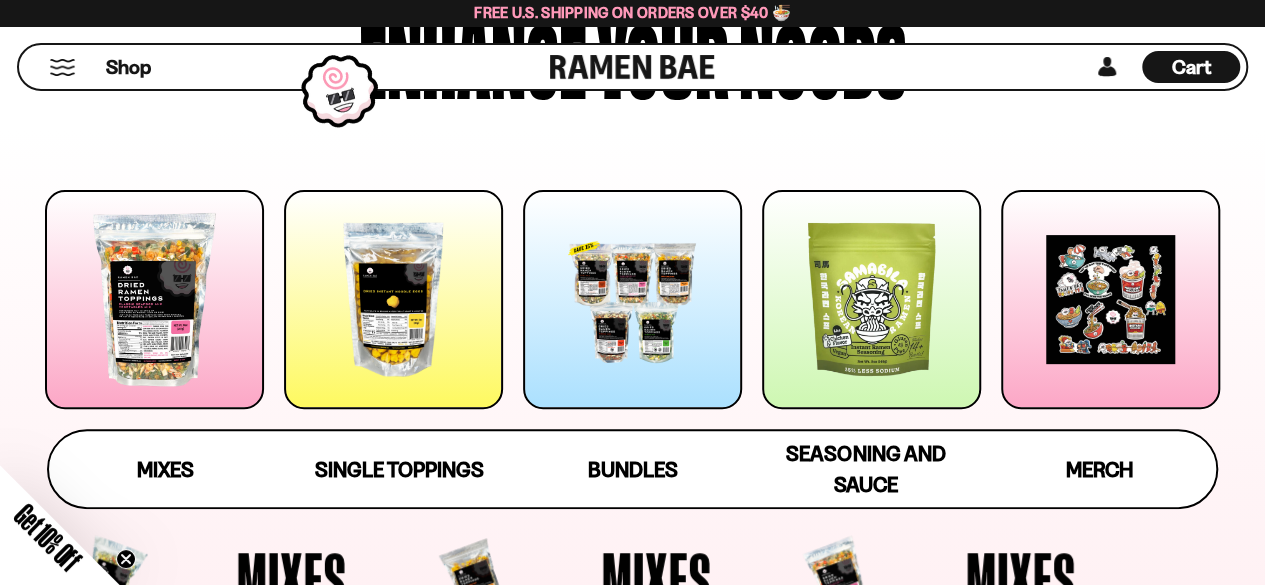 scroll, scrollTop: 184, scrollLeft: 0, axis: vertical 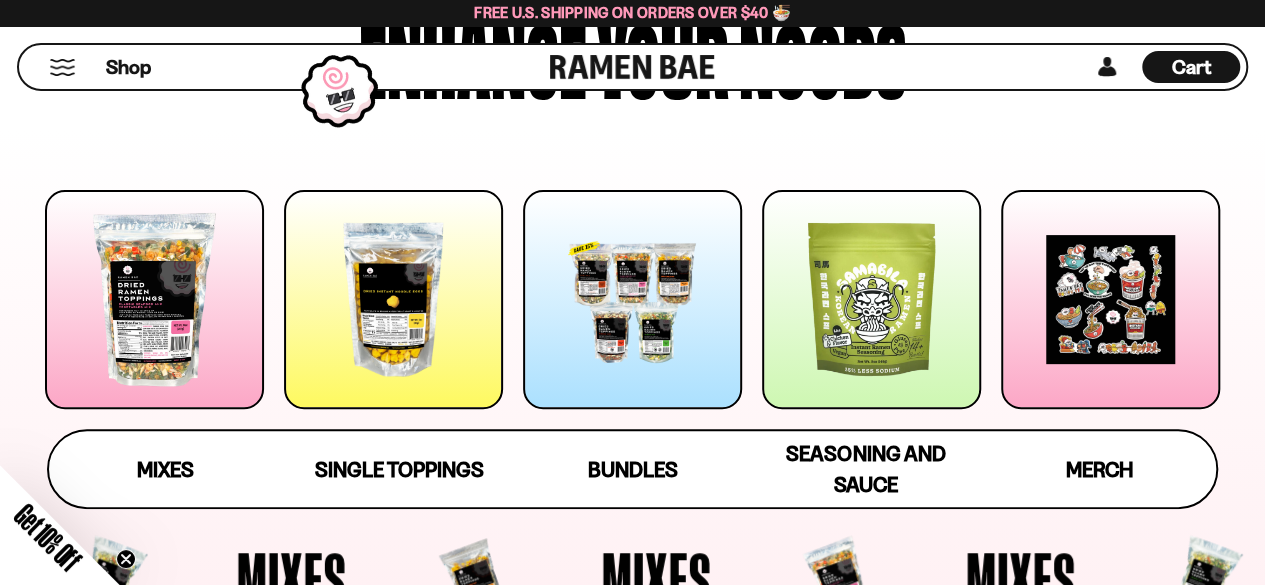 click at bounding box center [632, 299] 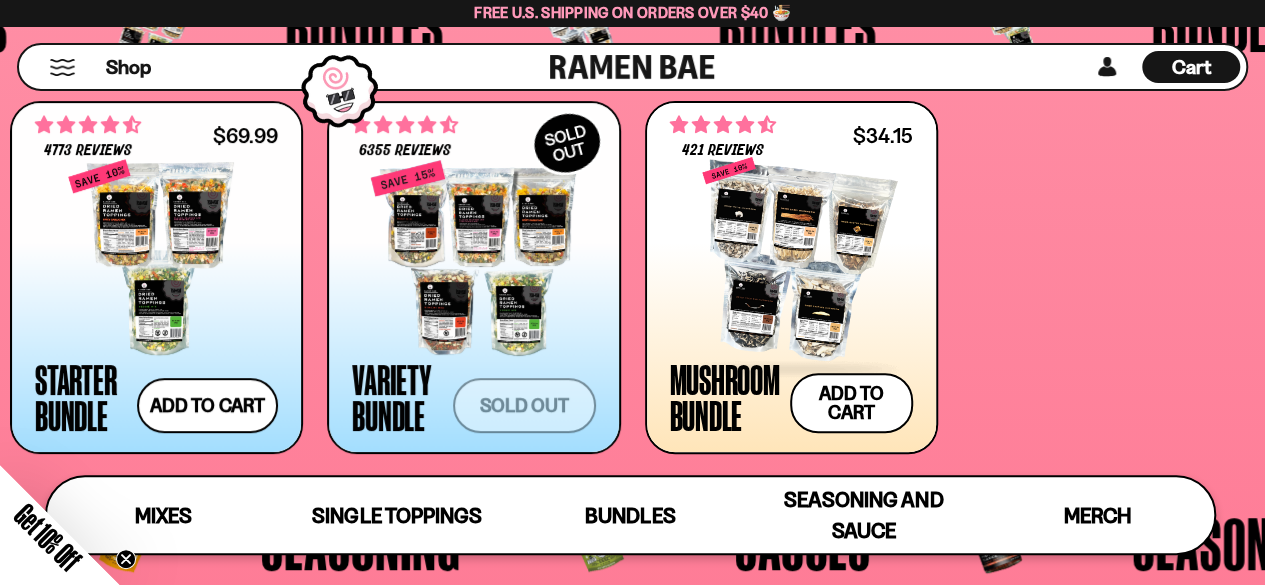 scroll, scrollTop: 4008, scrollLeft: 0, axis: vertical 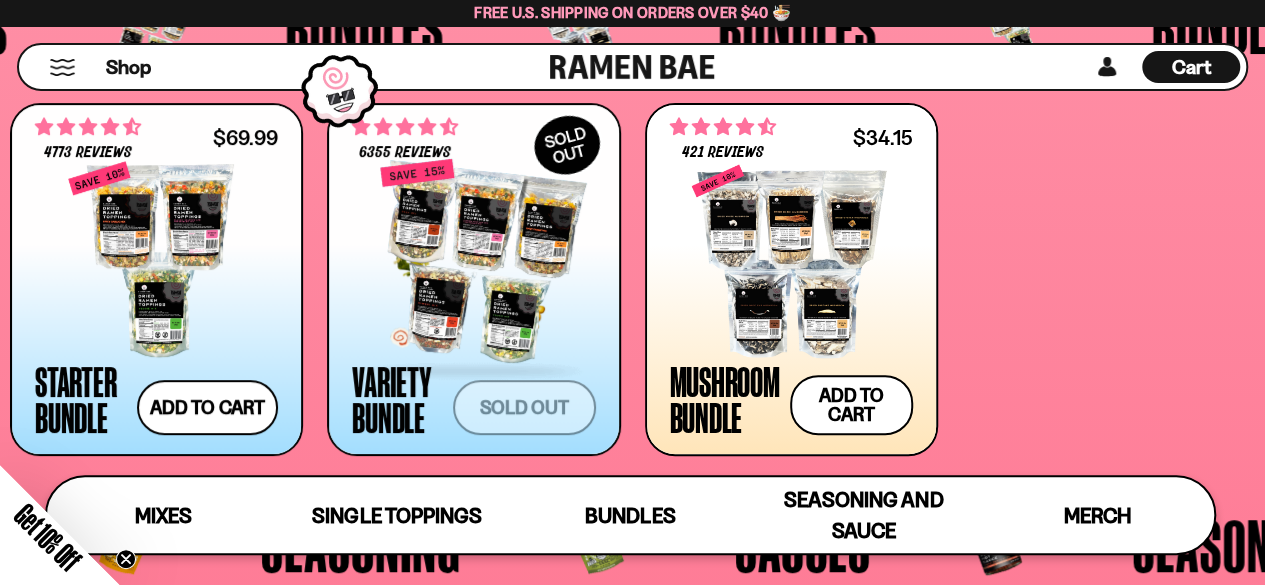 click at bounding box center [473, 260] 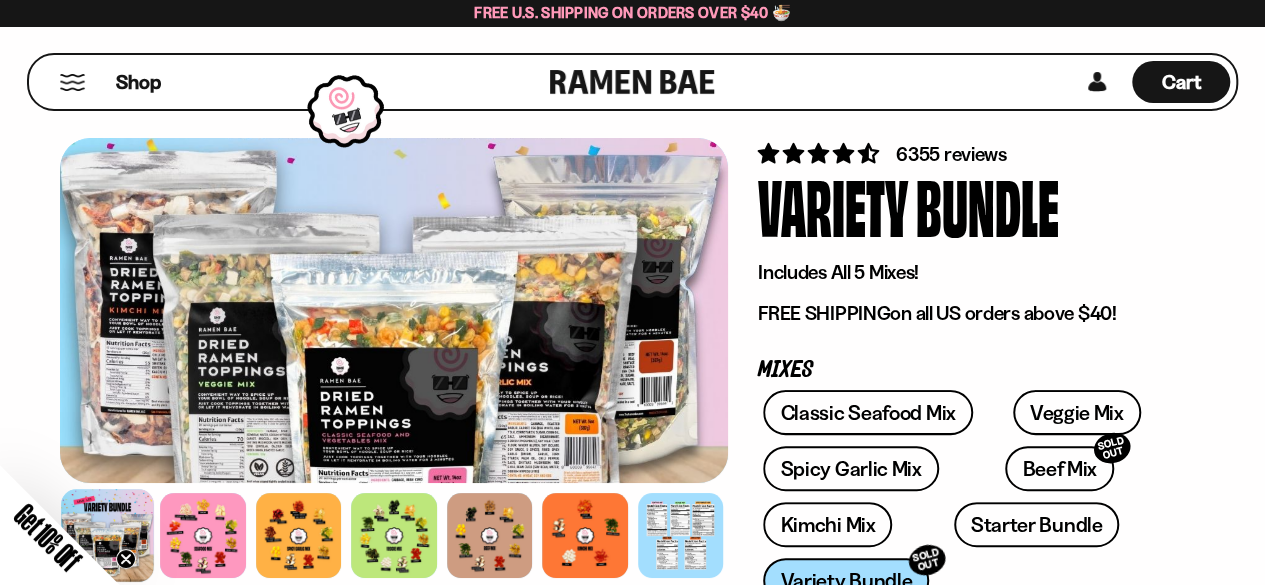 scroll, scrollTop: 42, scrollLeft: 0, axis: vertical 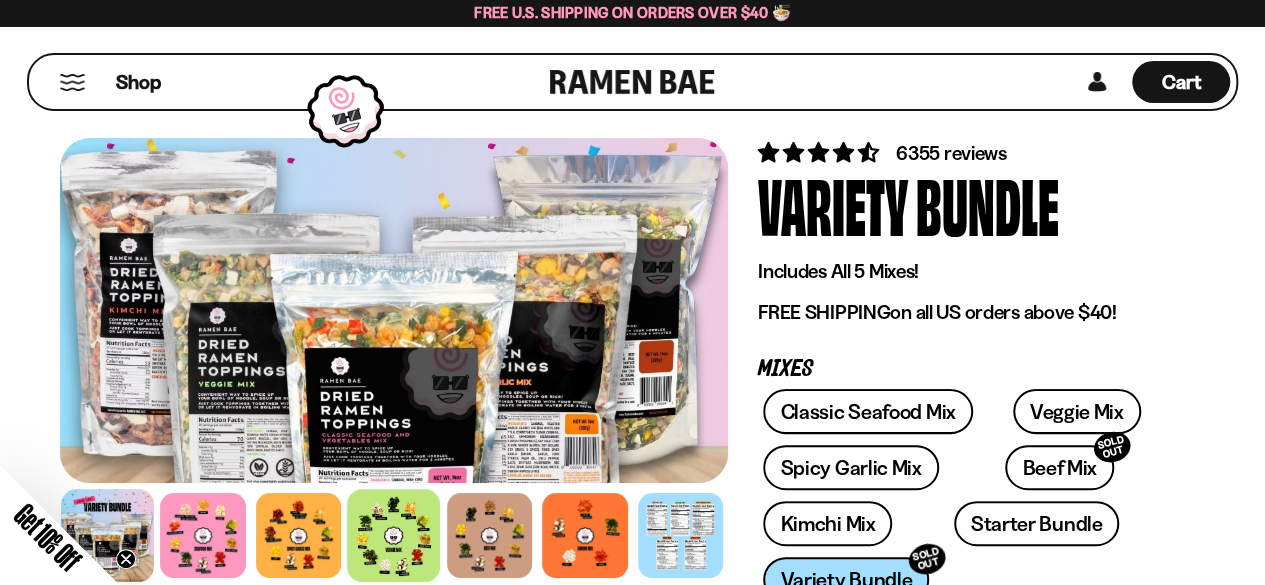 click at bounding box center [393, 535] 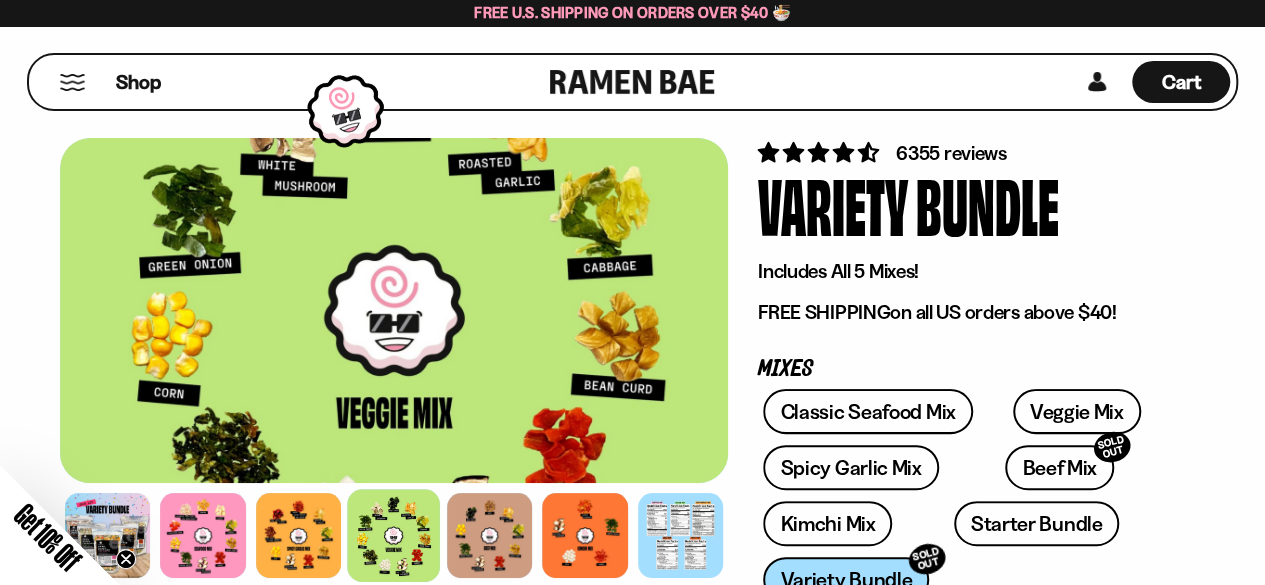 click at bounding box center [393, 535] 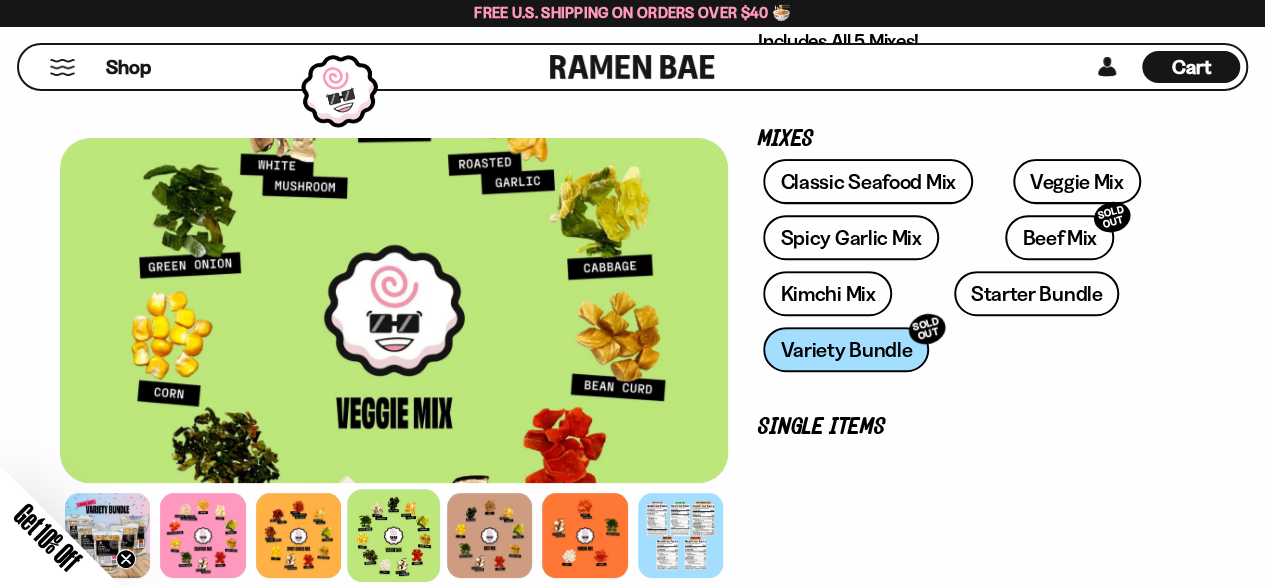 scroll, scrollTop: 280, scrollLeft: 0, axis: vertical 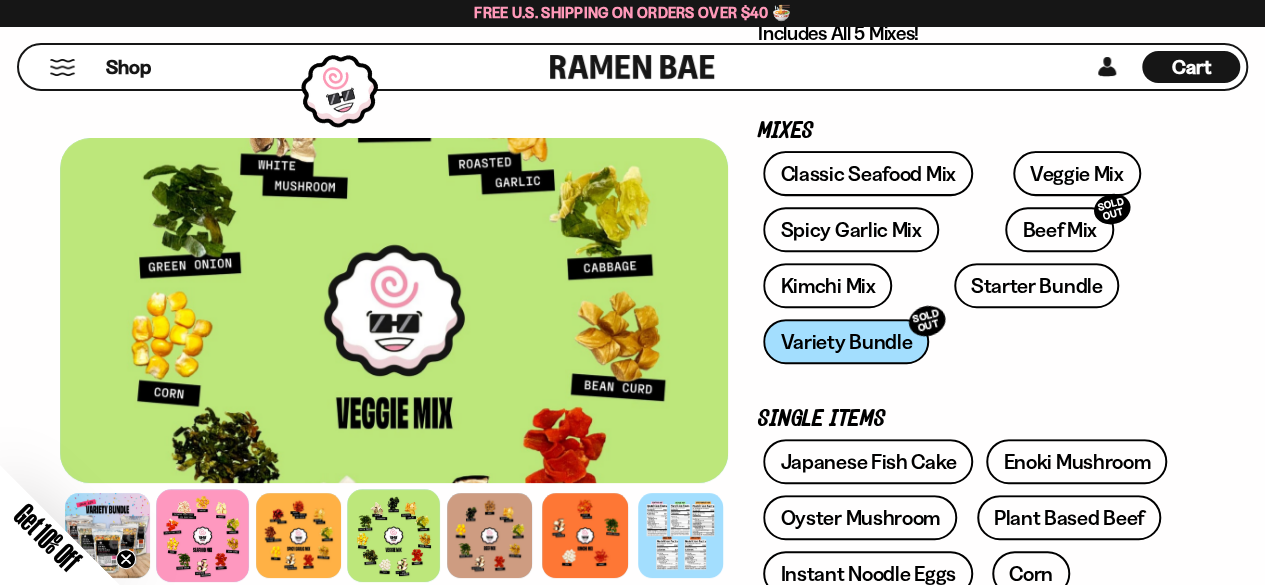 click at bounding box center [203, 535] 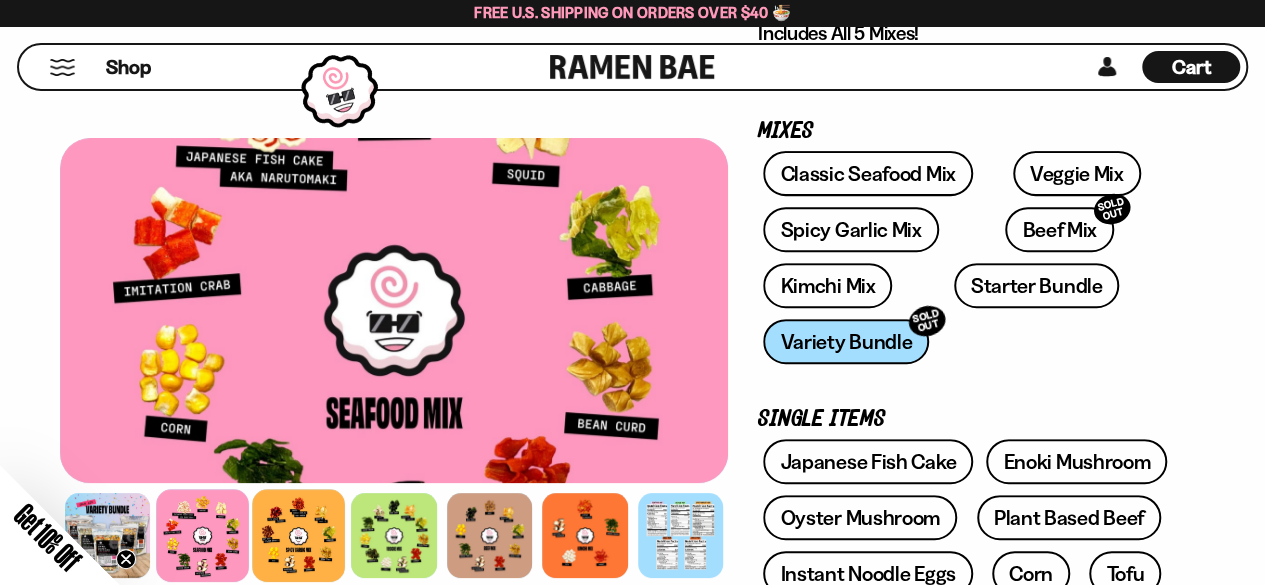 click at bounding box center [298, 535] 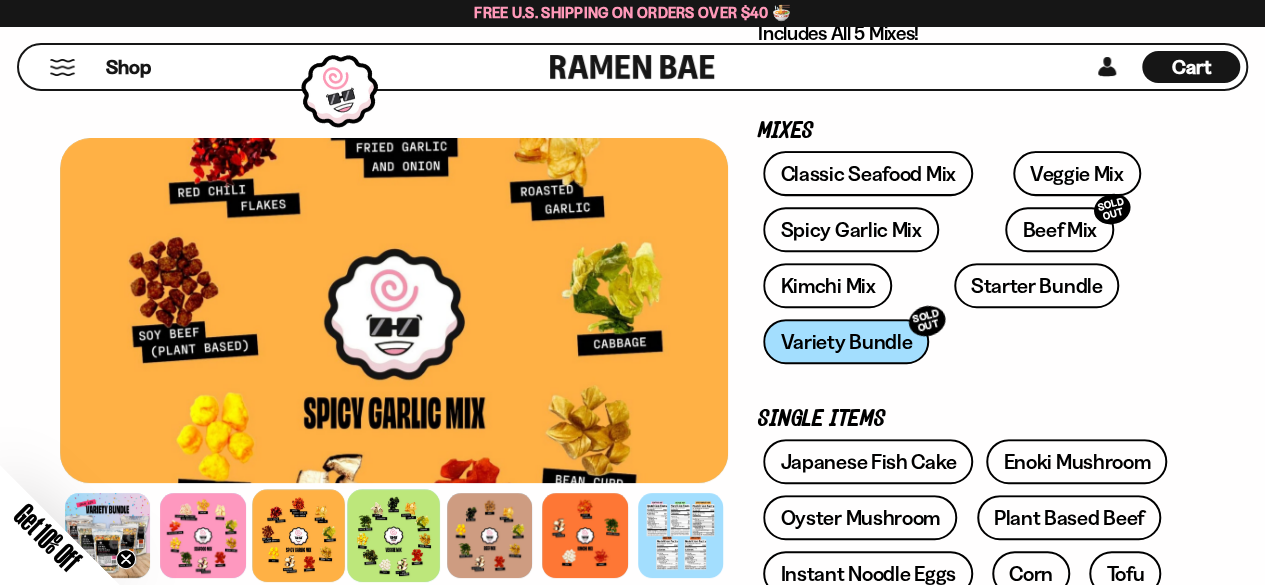 click at bounding box center (393, 535) 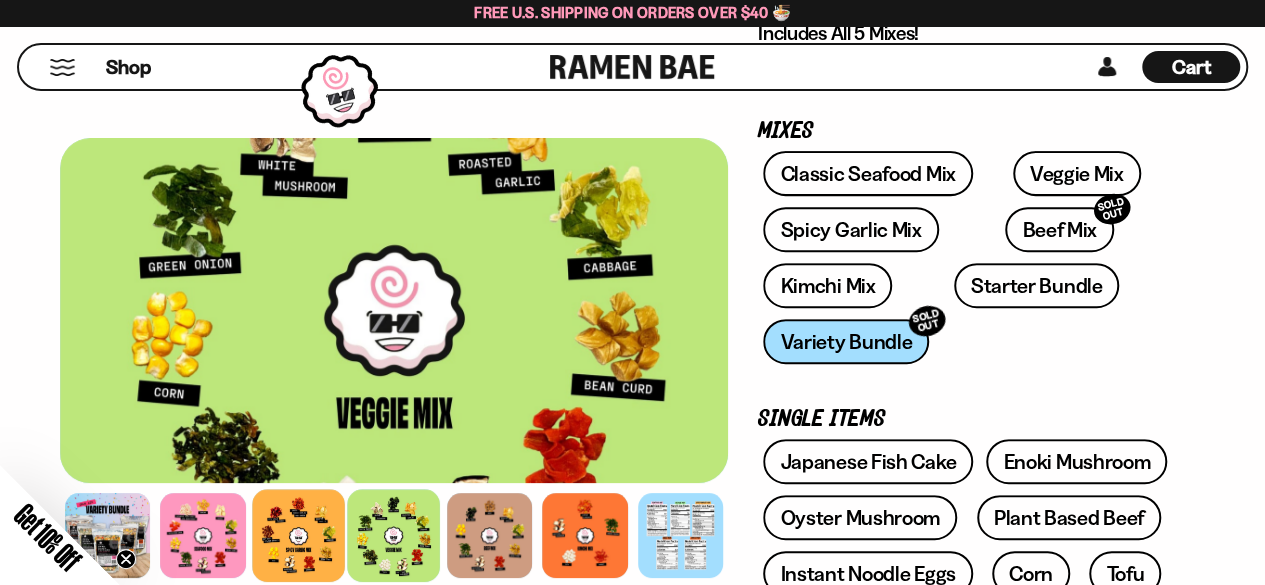 click at bounding box center (298, 535) 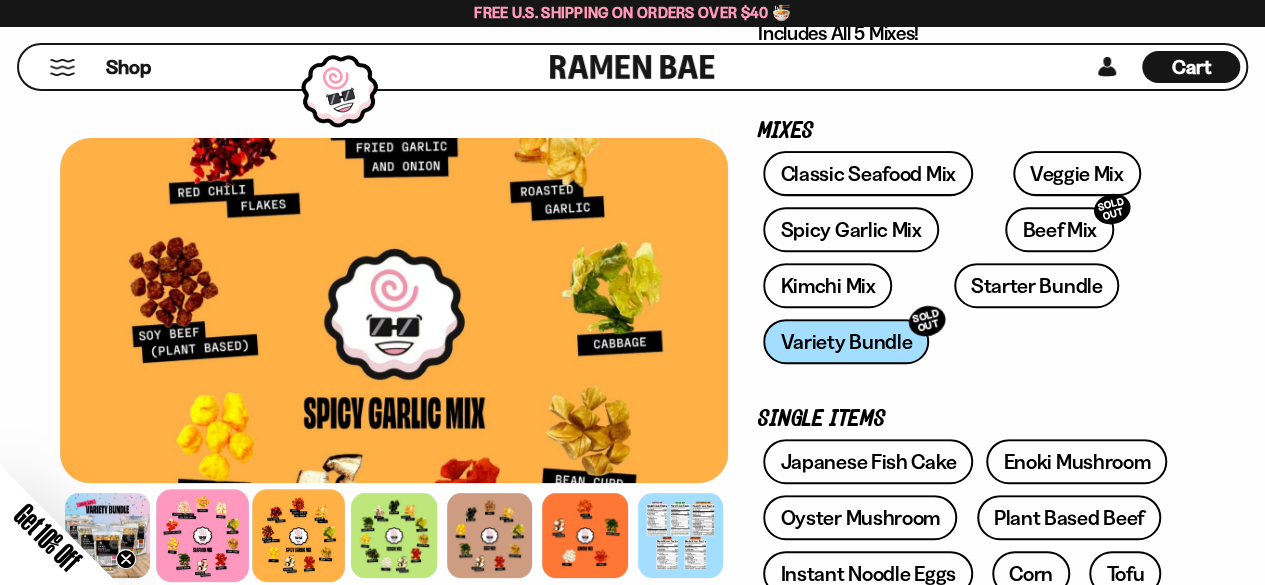 click at bounding box center (203, 535) 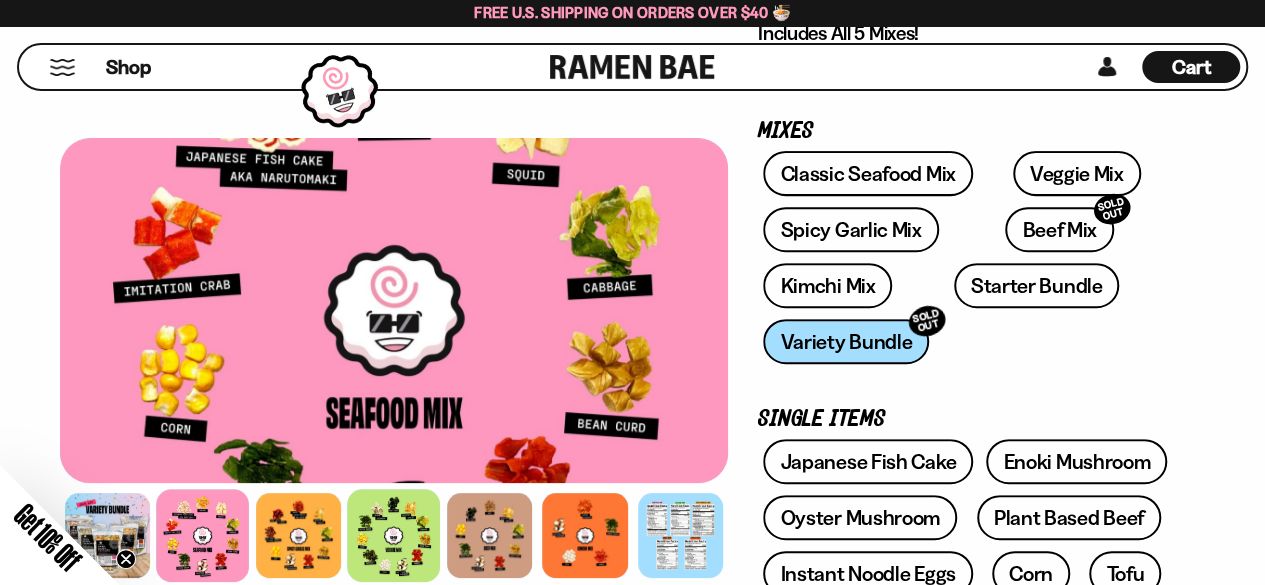click at bounding box center [393, 535] 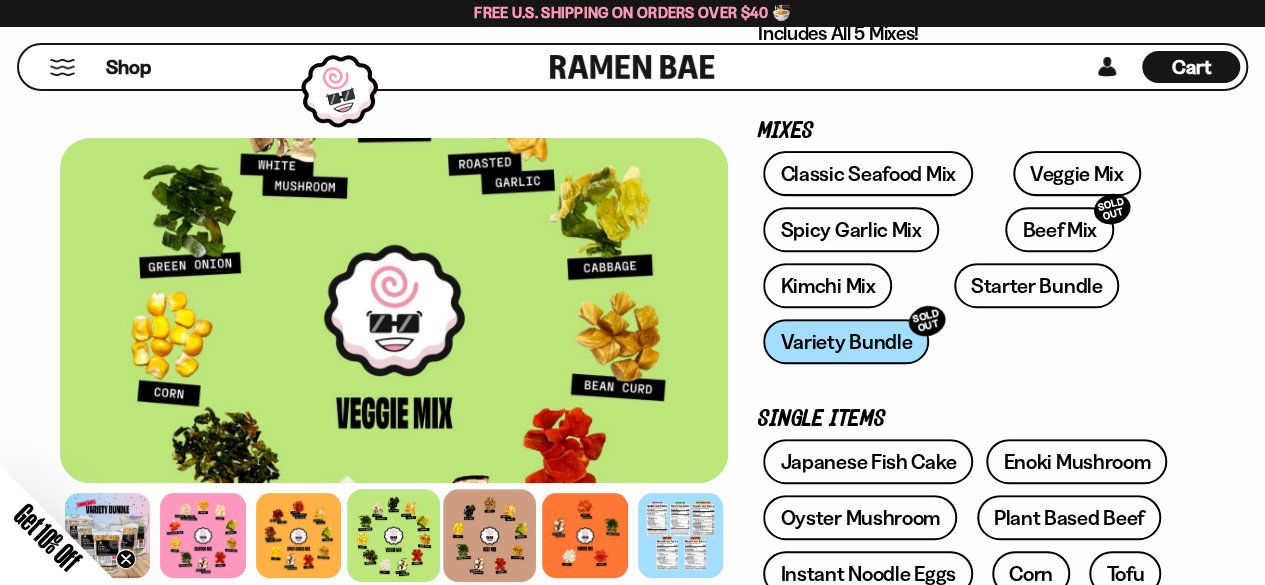 click at bounding box center [489, 535] 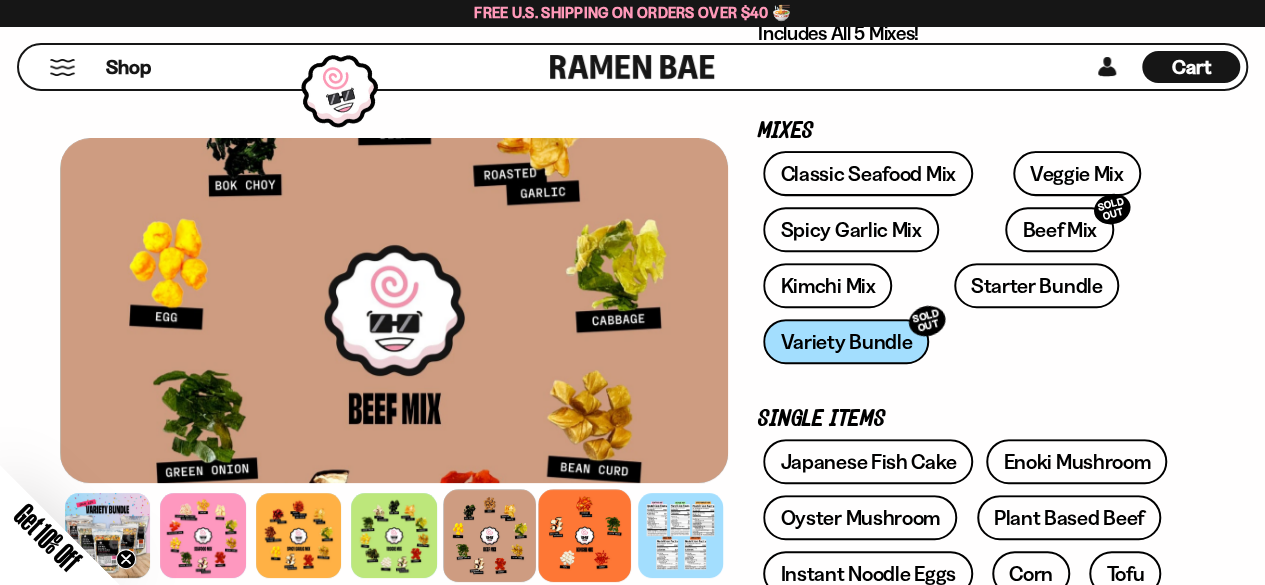 click at bounding box center (584, 535) 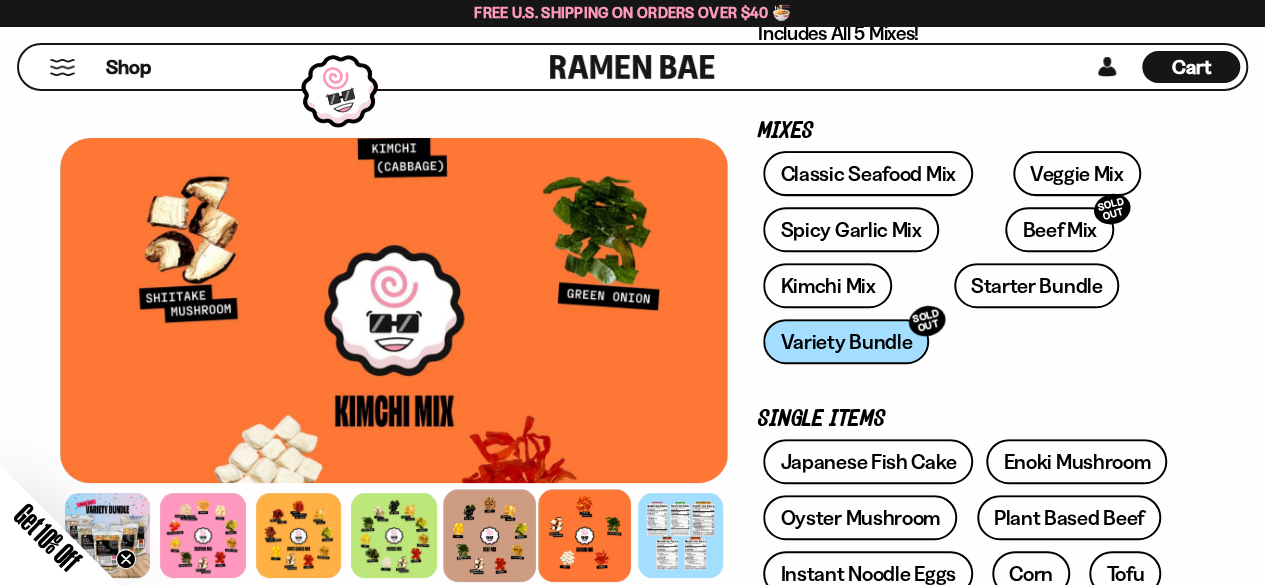 click at bounding box center (489, 535) 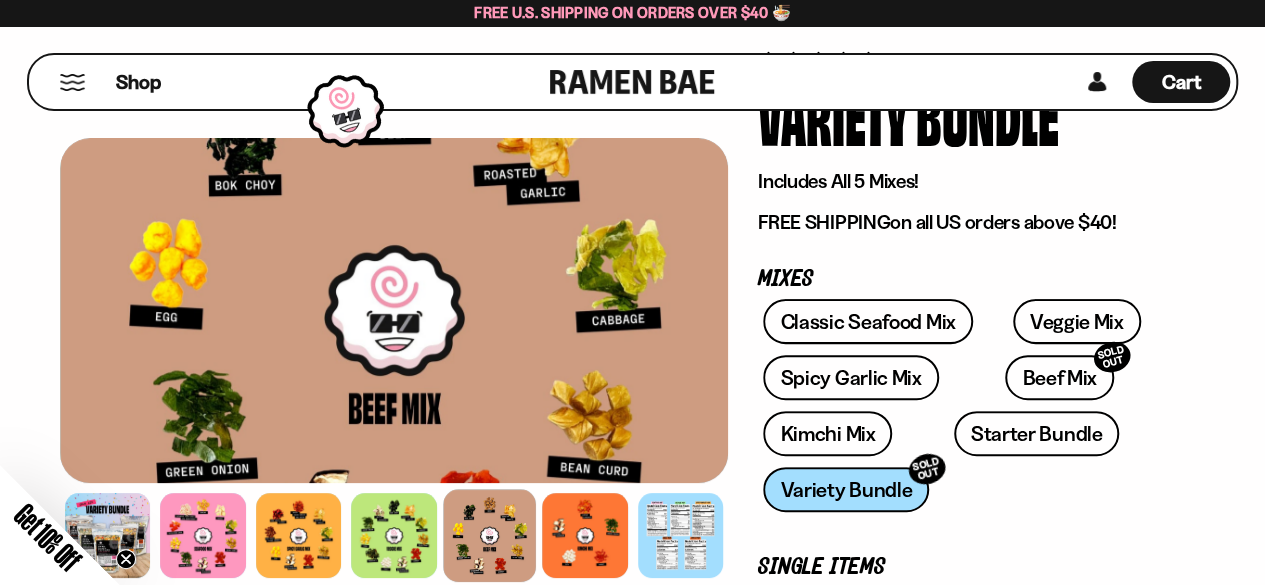 scroll, scrollTop: 106, scrollLeft: 0, axis: vertical 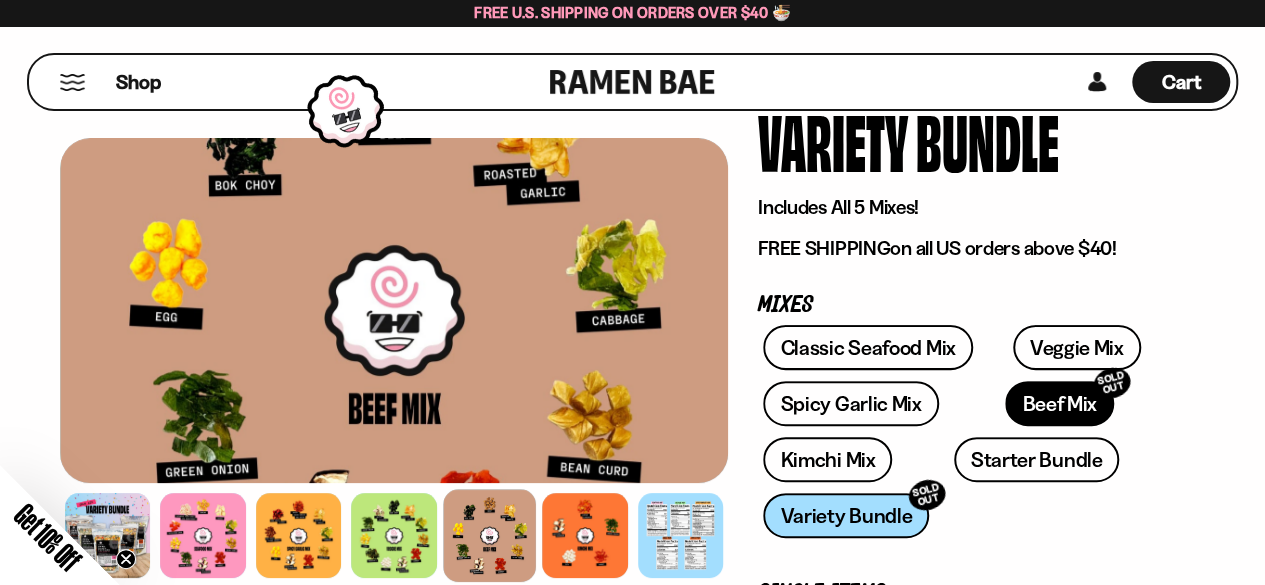 click on "Beef Mix
SOLD OUT" at bounding box center (1059, 403) 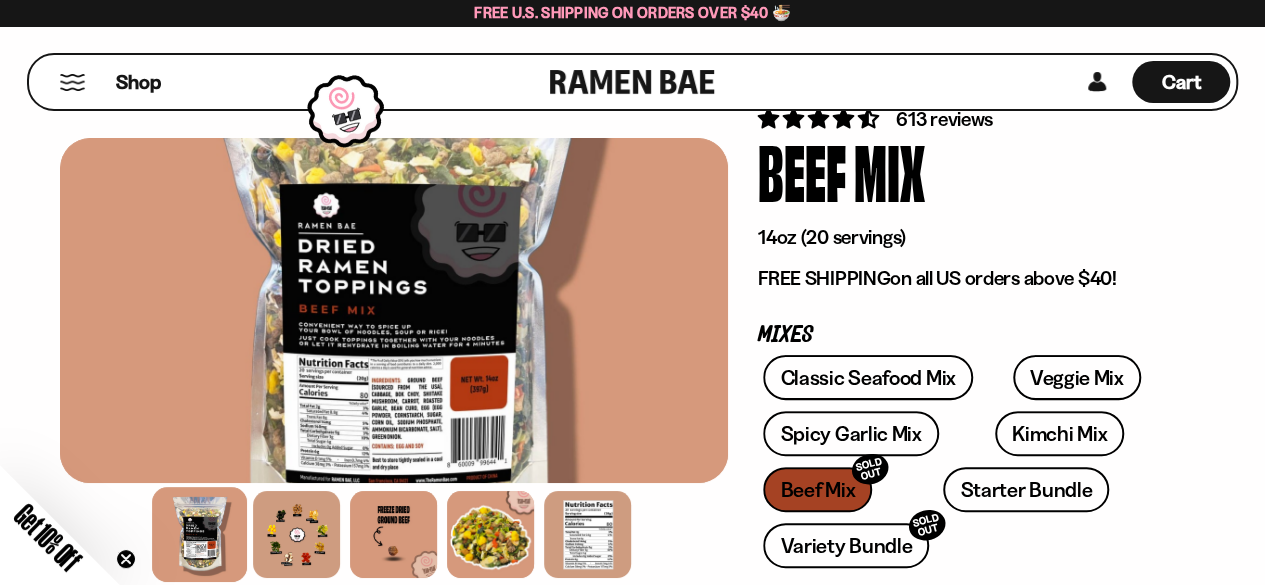 scroll, scrollTop: 77, scrollLeft: 0, axis: vertical 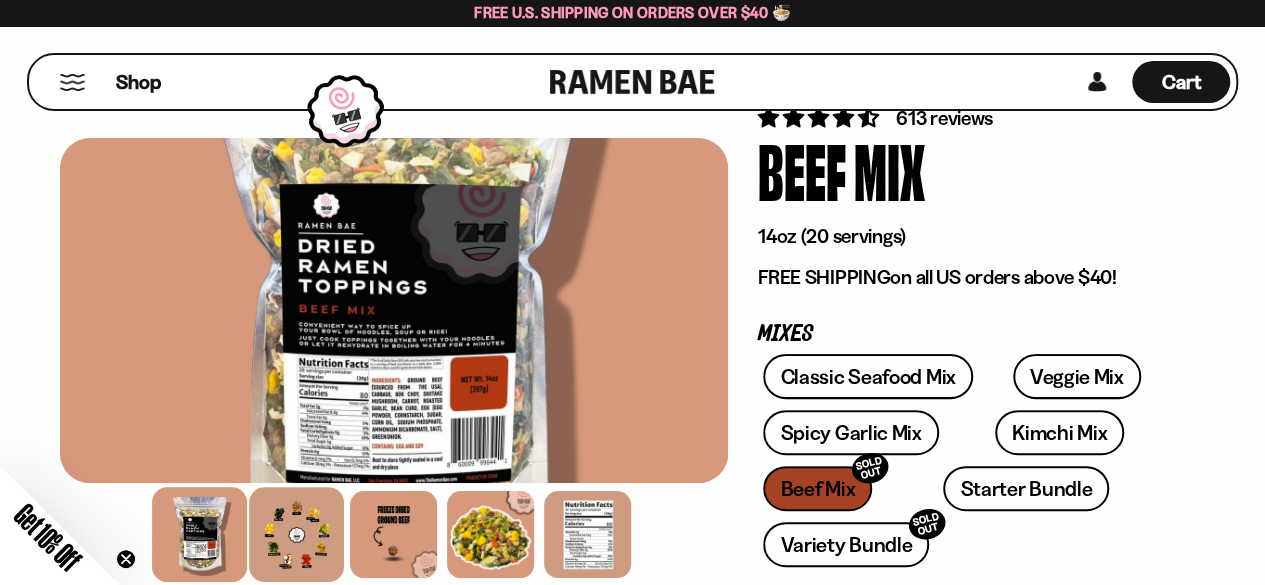 click at bounding box center [297, 534] 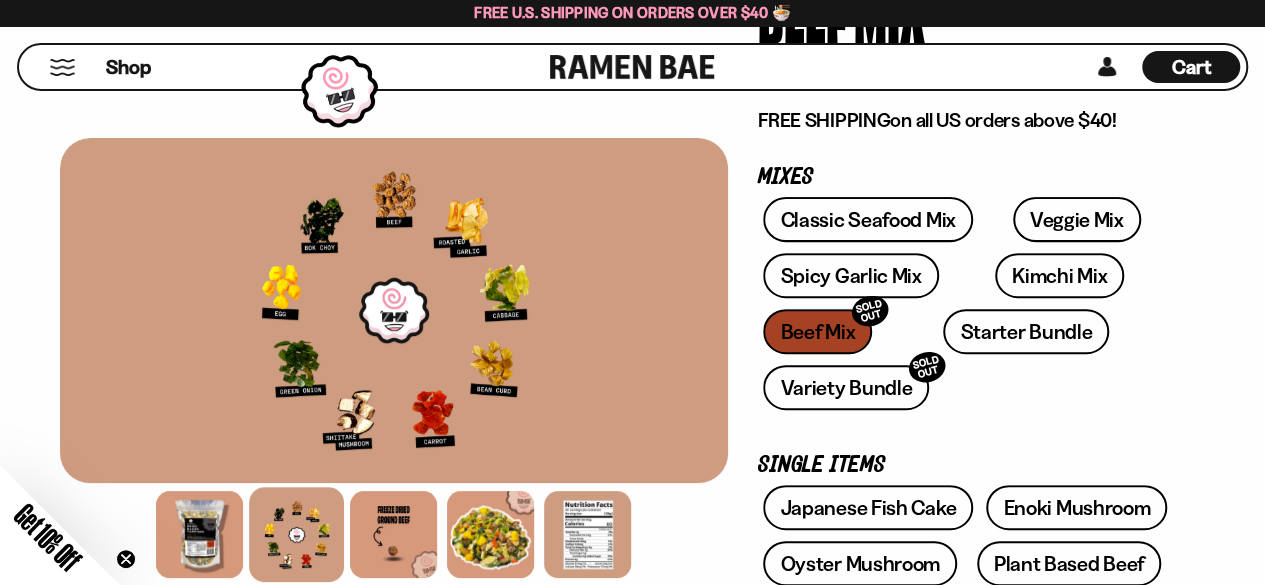 scroll, scrollTop: 230, scrollLeft: 0, axis: vertical 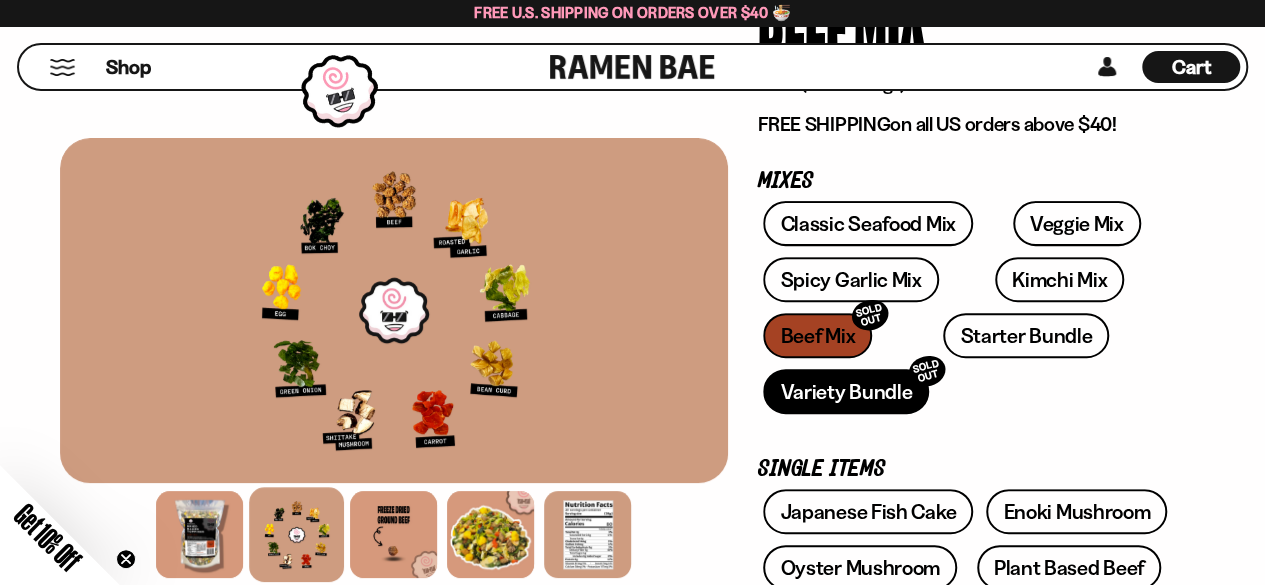 click on "Variety Bundle
SOLD OUT" at bounding box center (846, 391) 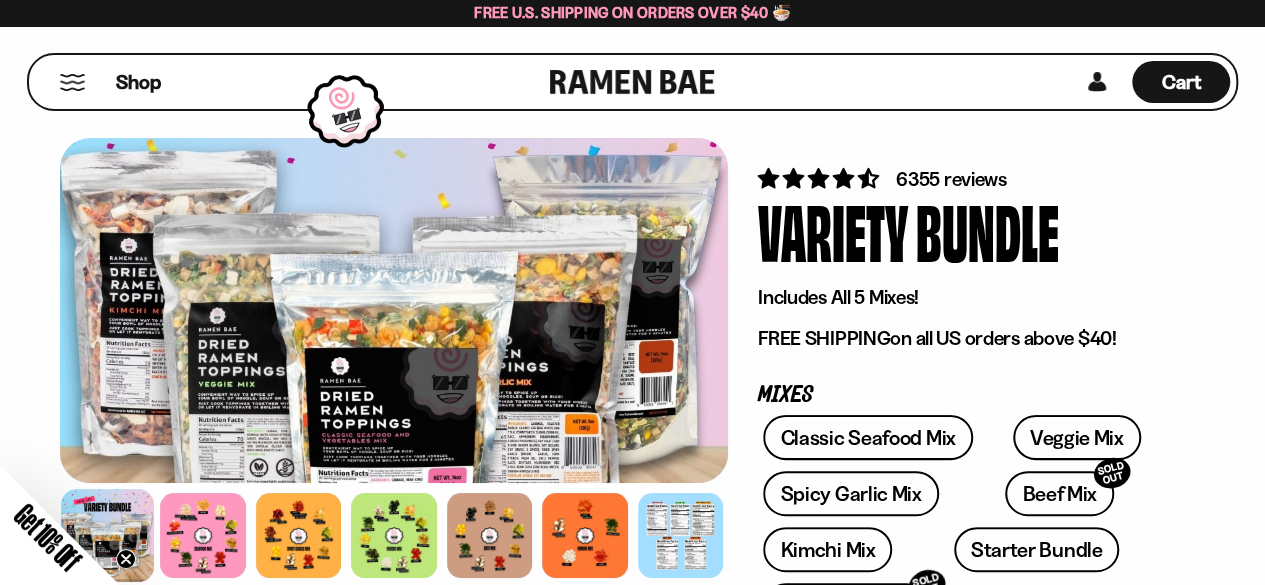 scroll, scrollTop: 118, scrollLeft: 0, axis: vertical 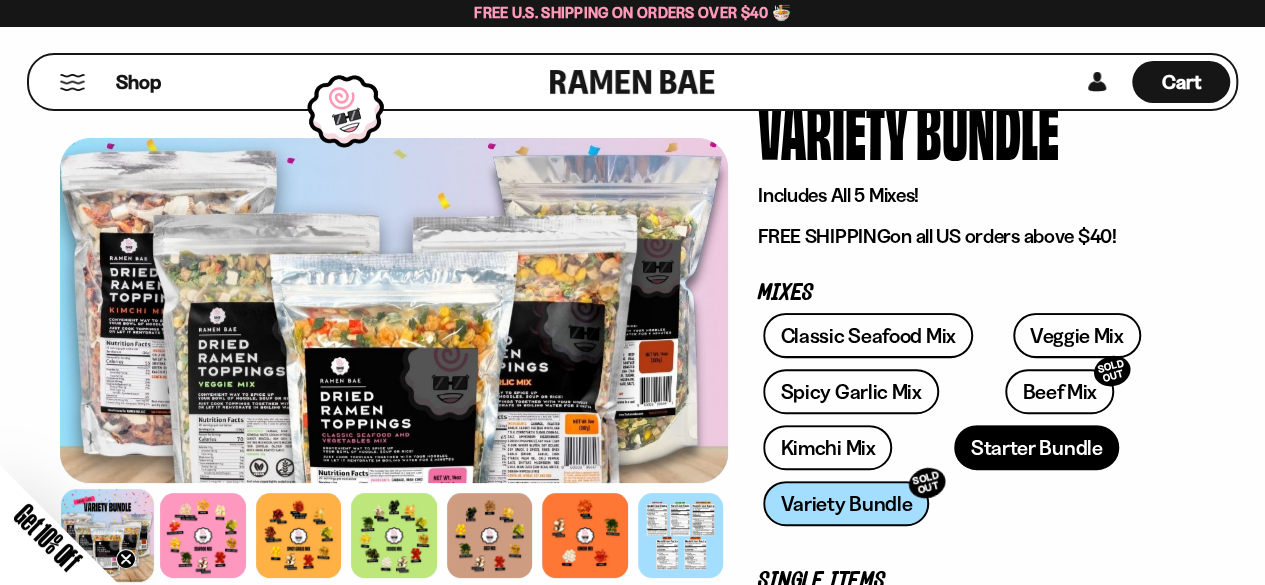click on "Starter Bundle" at bounding box center (1037, 447) 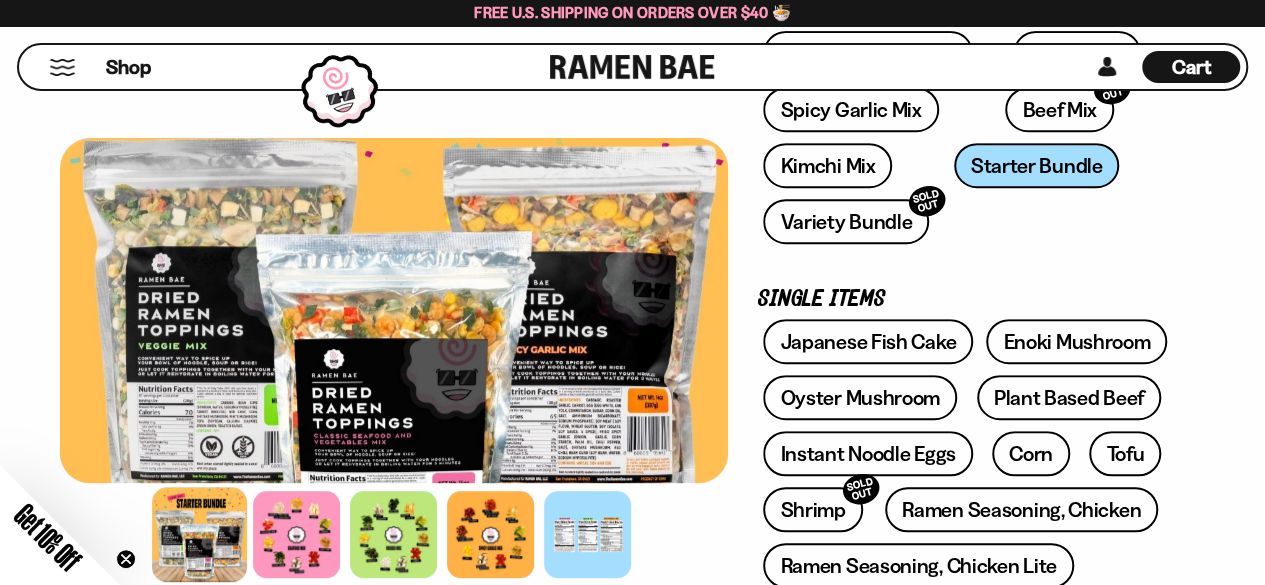 scroll, scrollTop: 401, scrollLeft: 0, axis: vertical 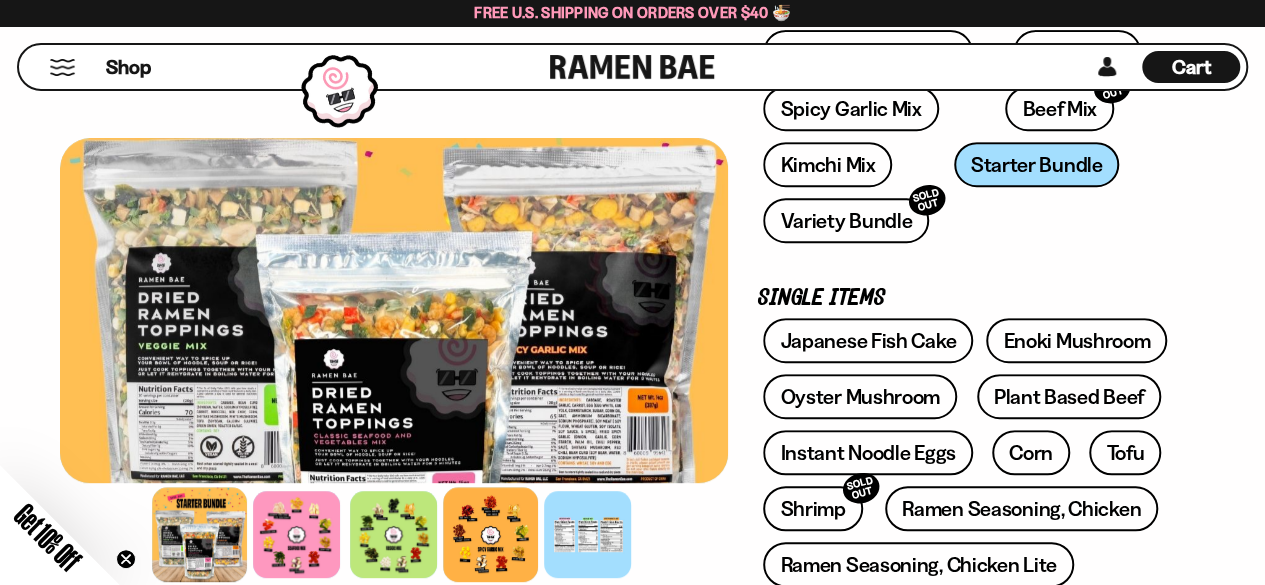 click at bounding box center (491, 534) 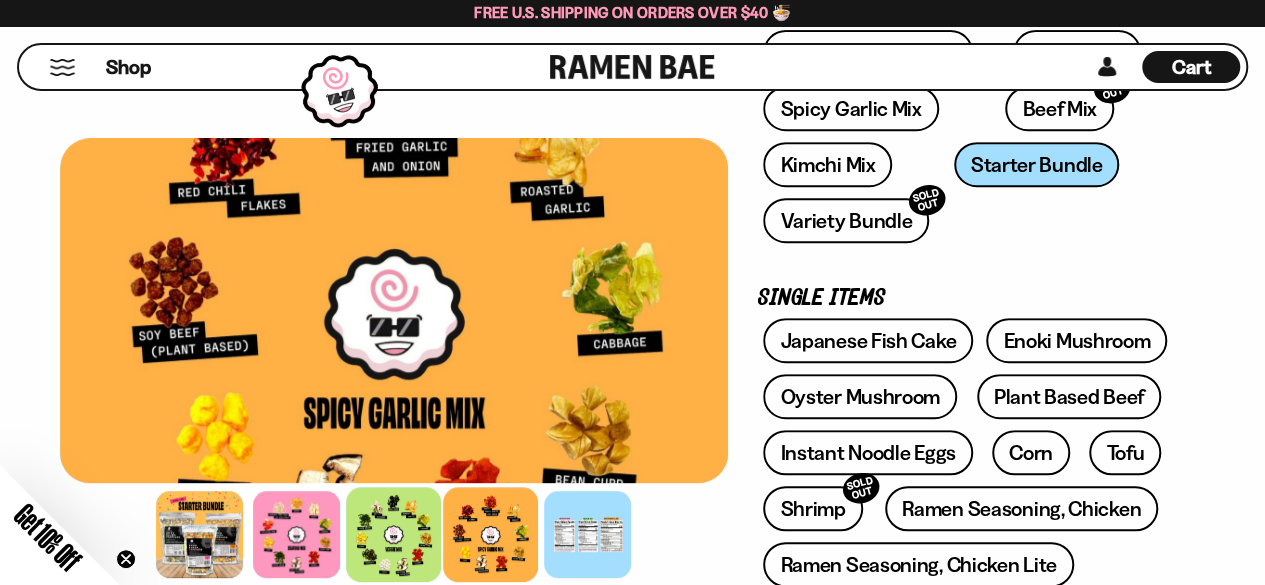 click at bounding box center [394, 534] 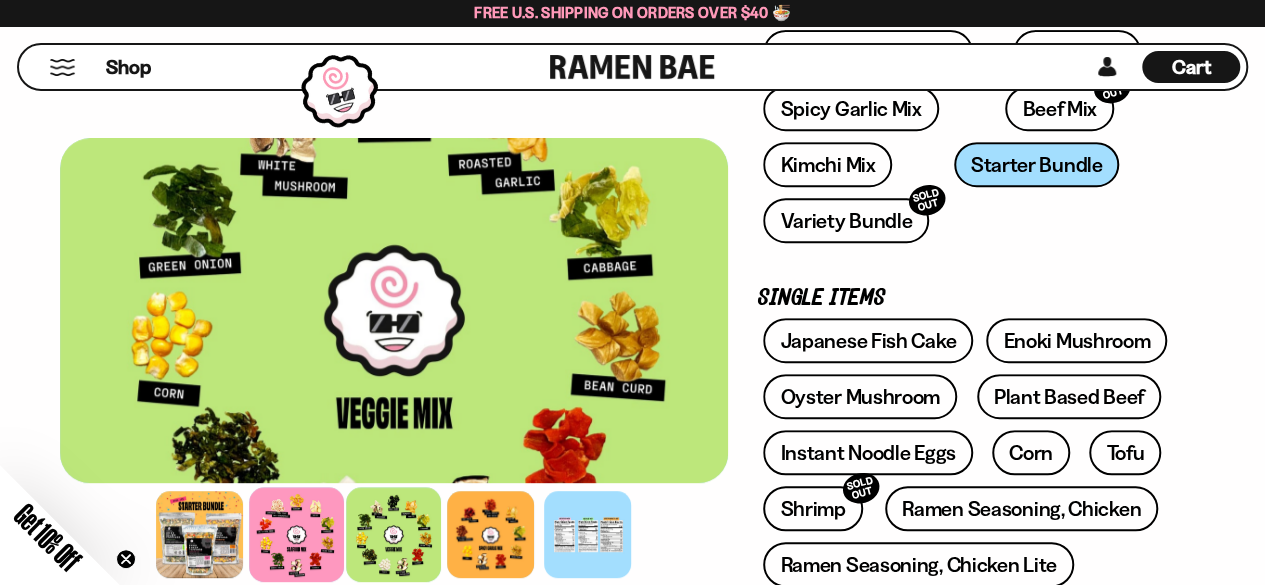 click at bounding box center [297, 534] 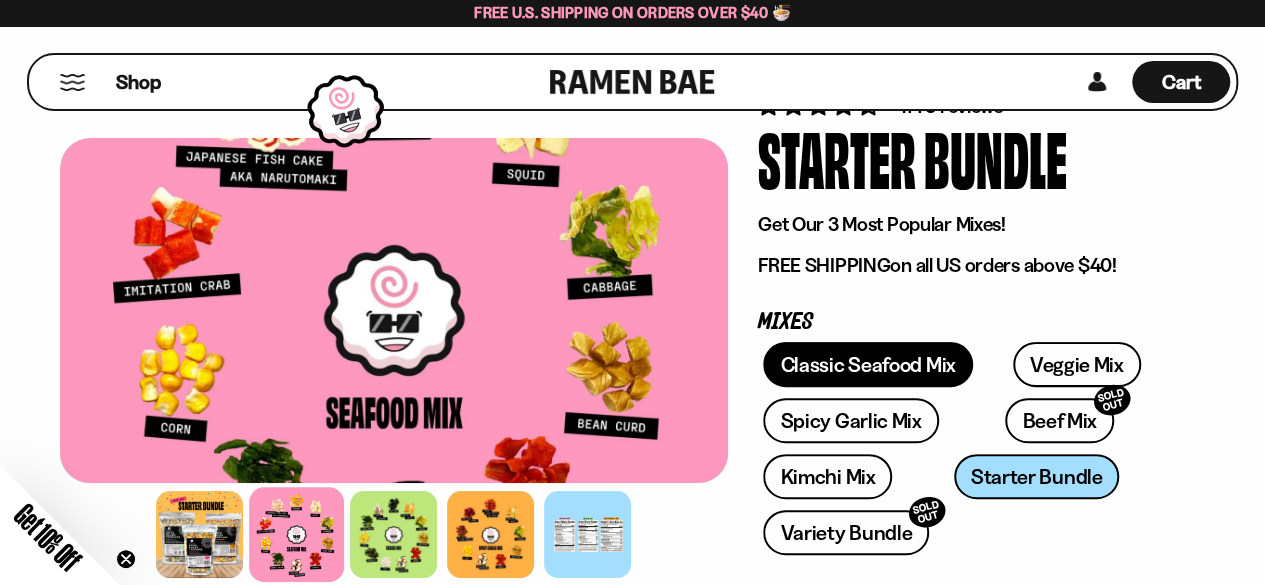 scroll, scrollTop: 91, scrollLeft: 0, axis: vertical 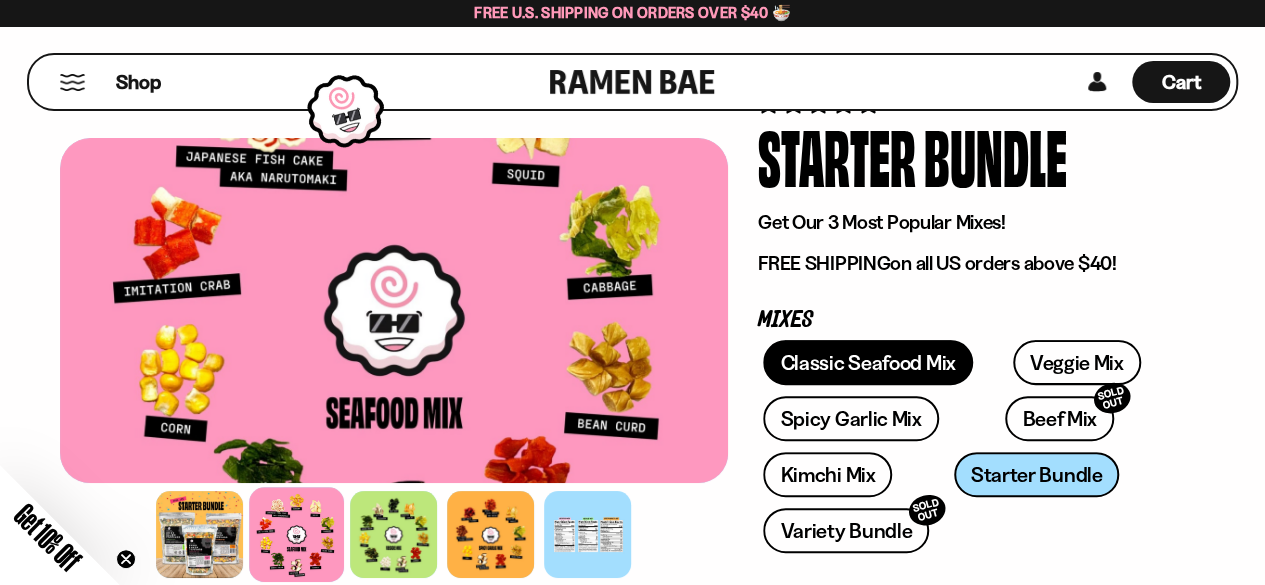 click on "Classic Seafood Mix" at bounding box center [867, 362] 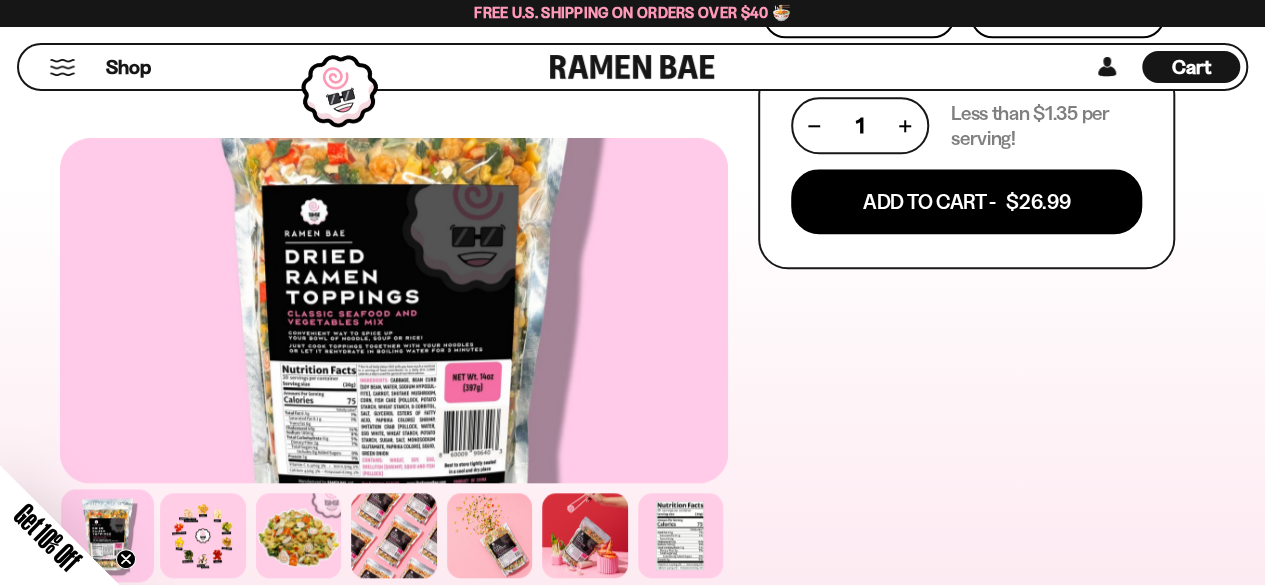 scroll, scrollTop: 1017, scrollLeft: 0, axis: vertical 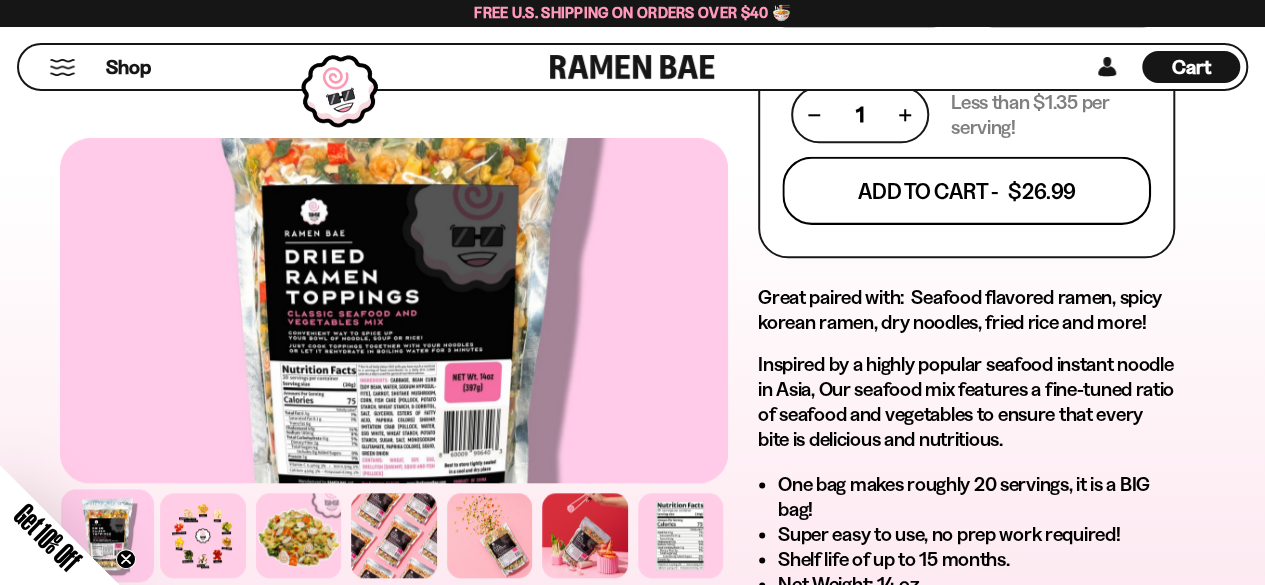 click on "Add To Cart -
$26.99" at bounding box center (966, 191) 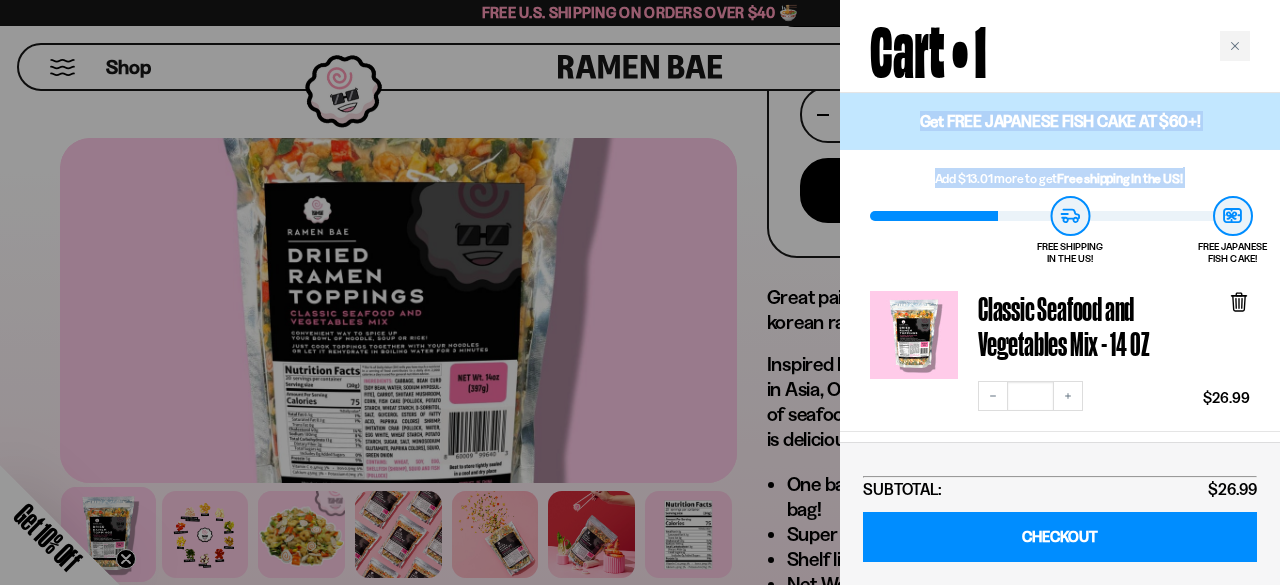 drag, startPoint x: 1004, startPoint y: 191, endPoint x: 1218, endPoint y: 51, distance: 255.72641 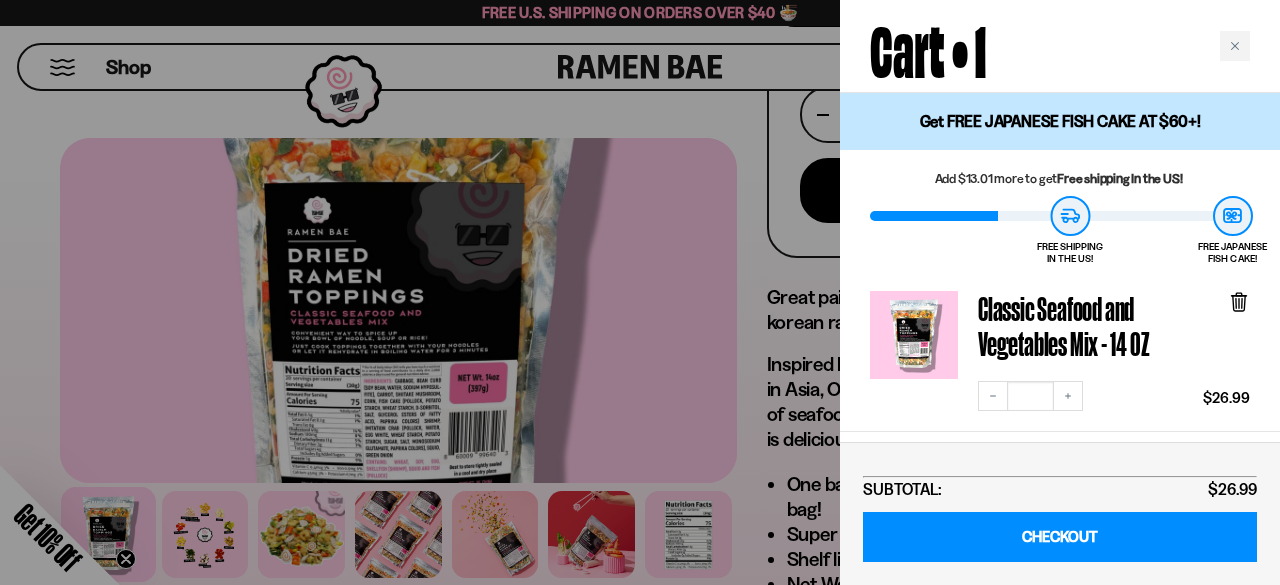 click on "Cart • 1" at bounding box center (1060, 46) 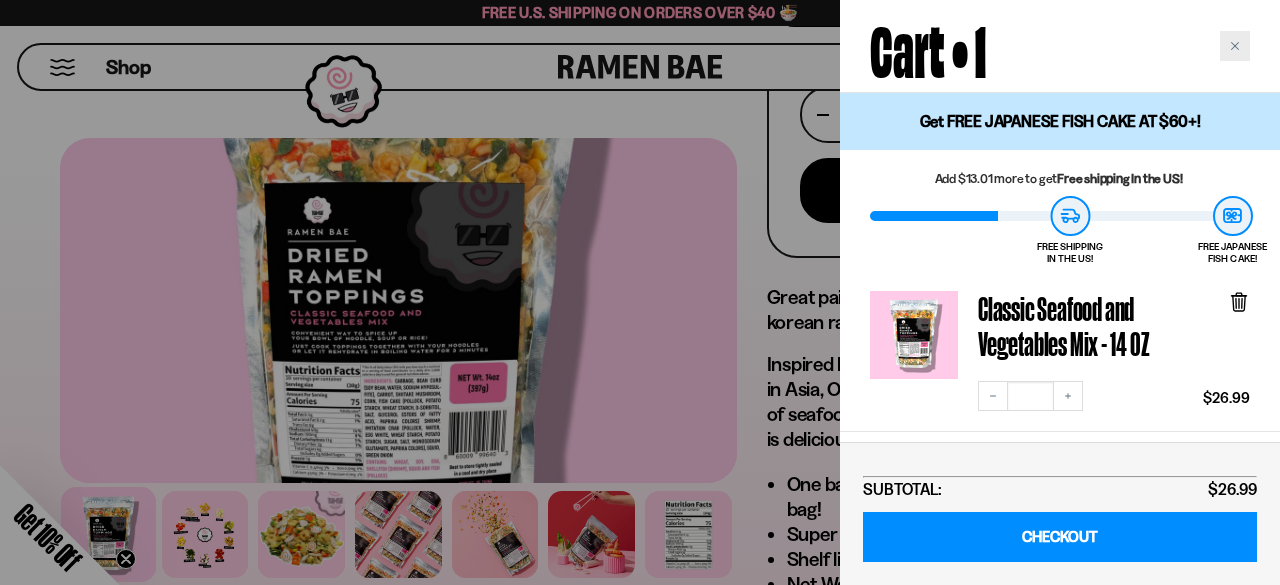 click at bounding box center (1235, 46) 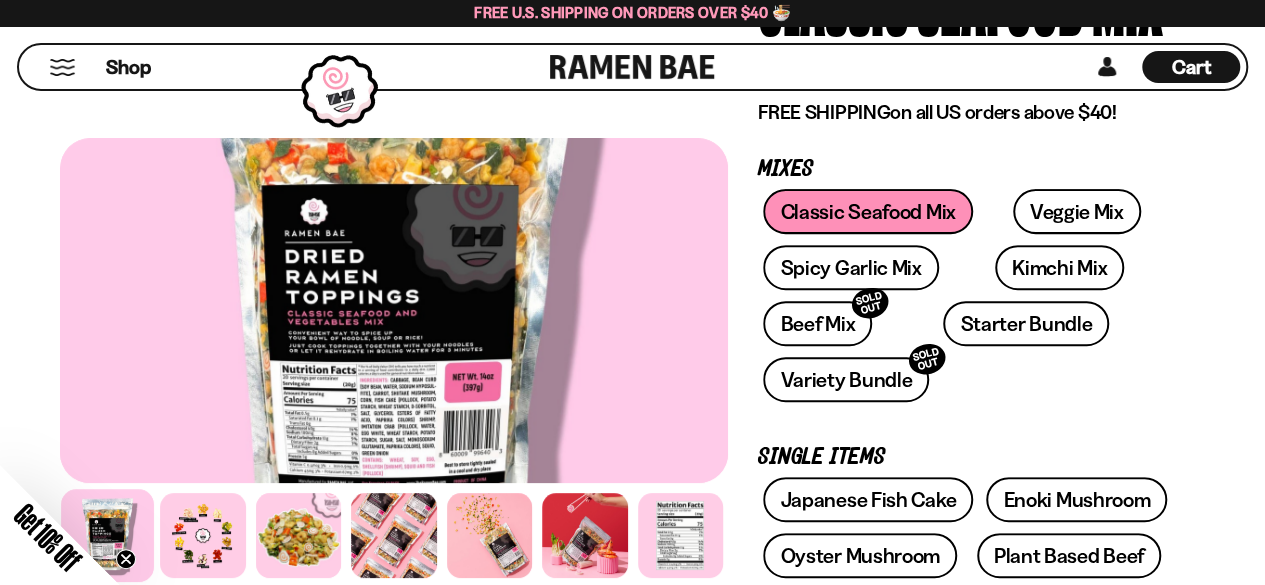 scroll, scrollTop: 240, scrollLeft: 0, axis: vertical 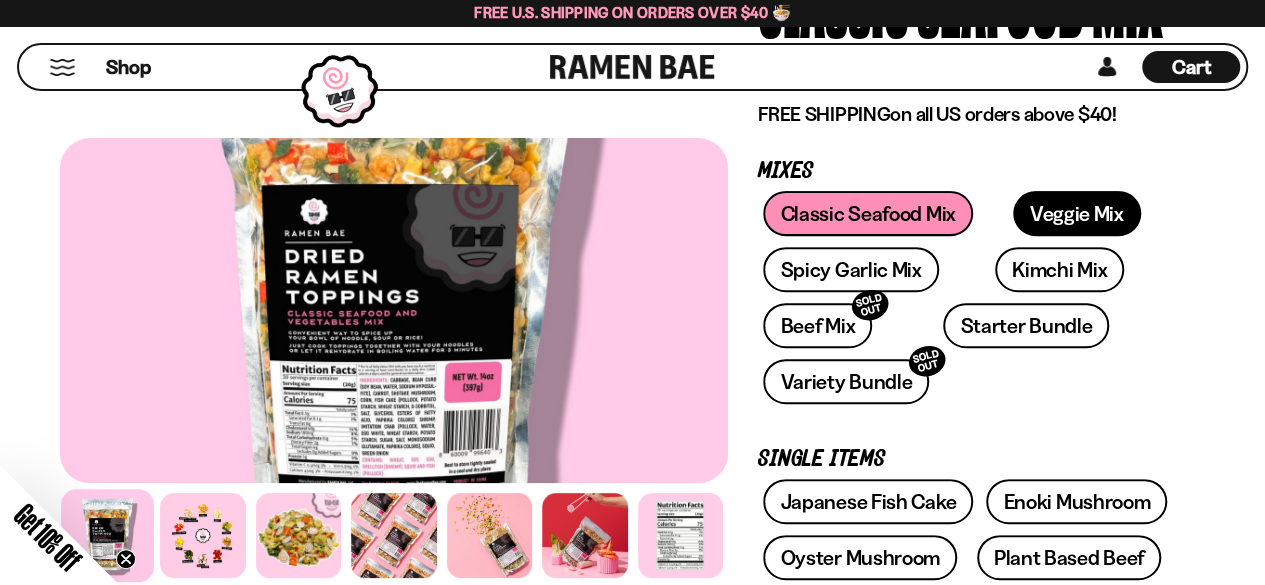 click on "Veggie Mix" at bounding box center (1077, 213) 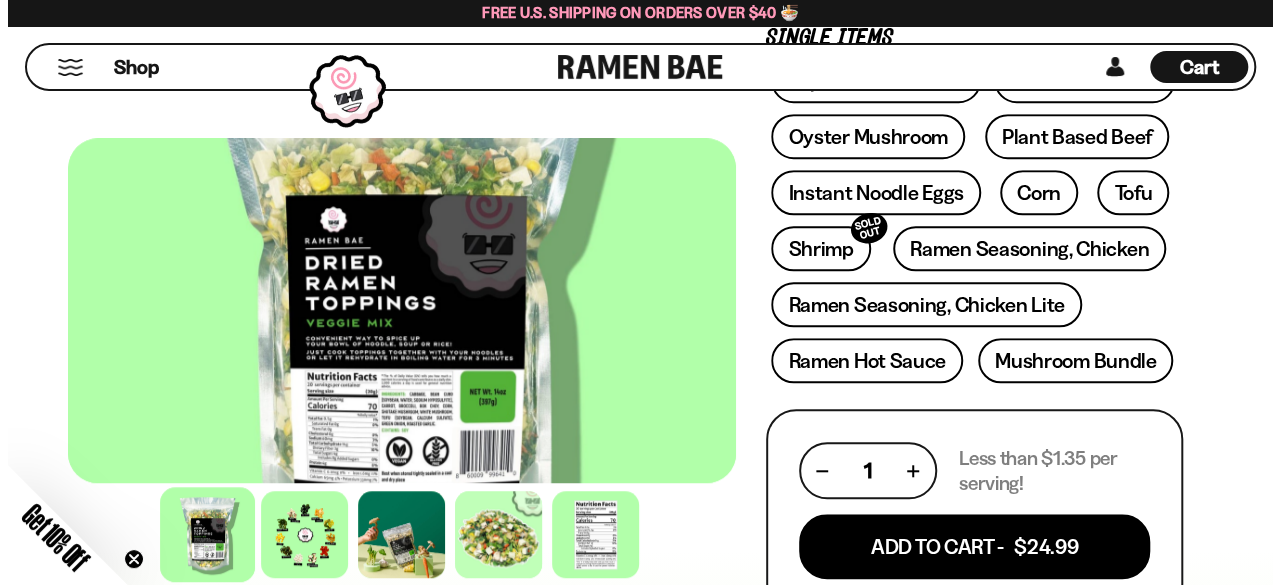 scroll, scrollTop: 676, scrollLeft: 0, axis: vertical 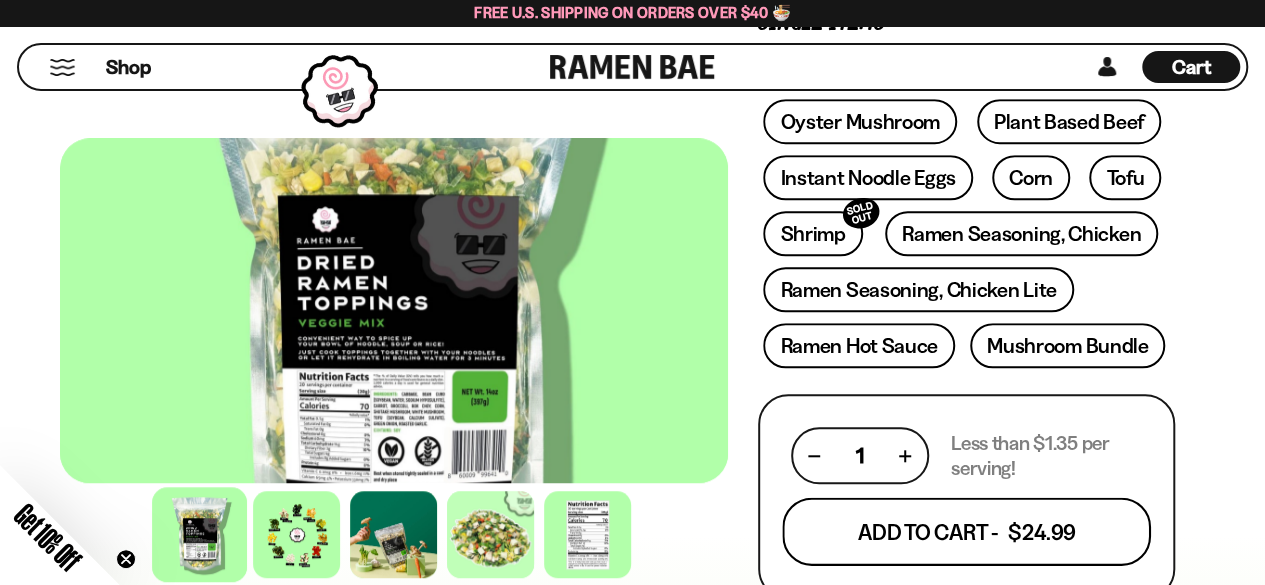 click on "Add To Cart -
$24.99" at bounding box center [966, 532] 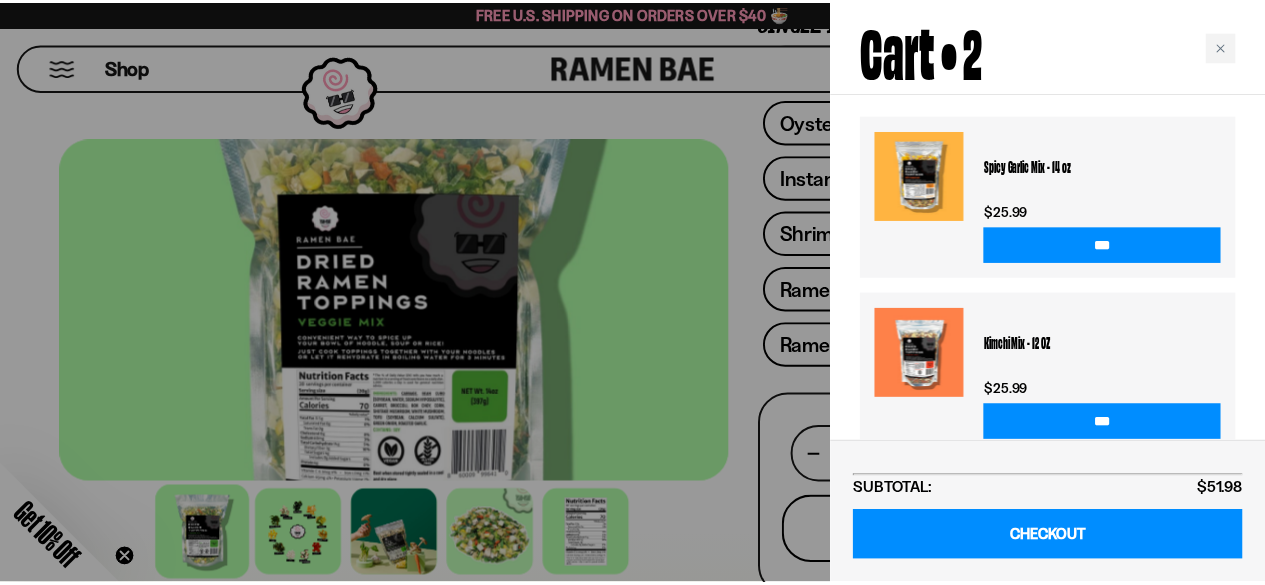 scroll, scrollTop: 718, scrollLeft: 0, axis: vertical 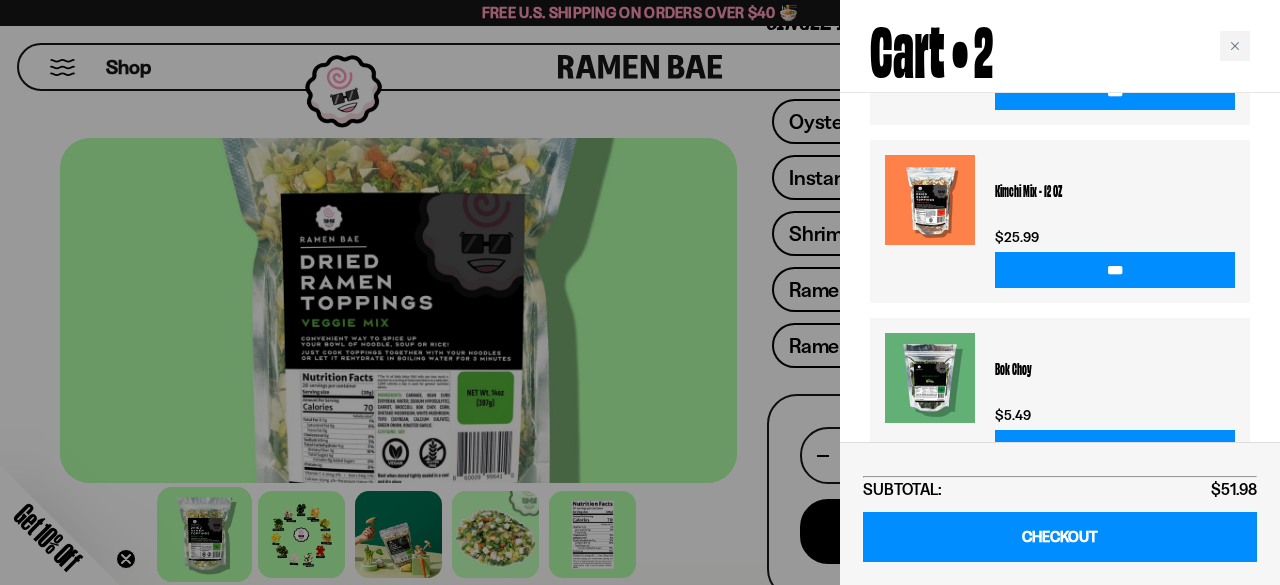 click at bounding box center [640, 292] 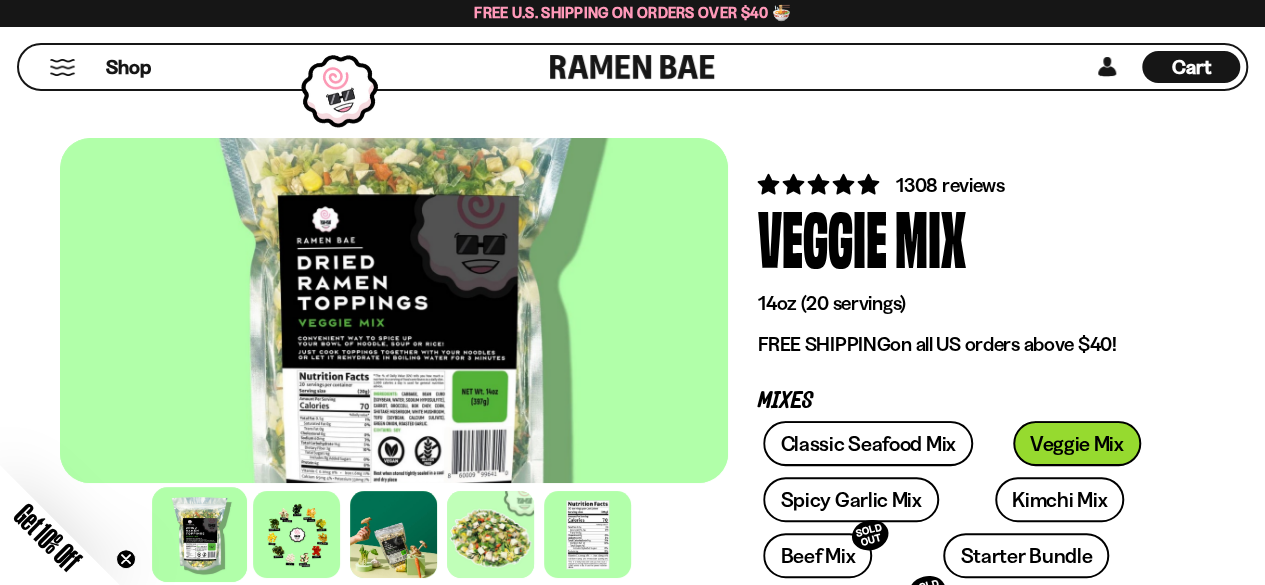 scroll, scrollTop: 0, scrollLeft: 0, axis: both 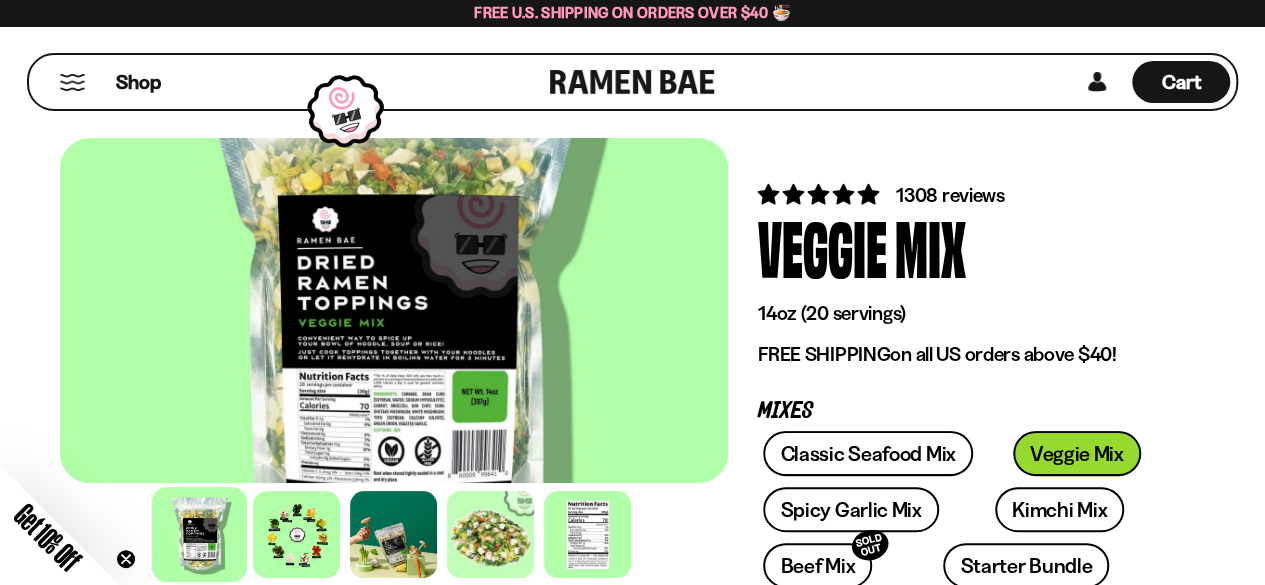 click at bounding box center [72, 82] 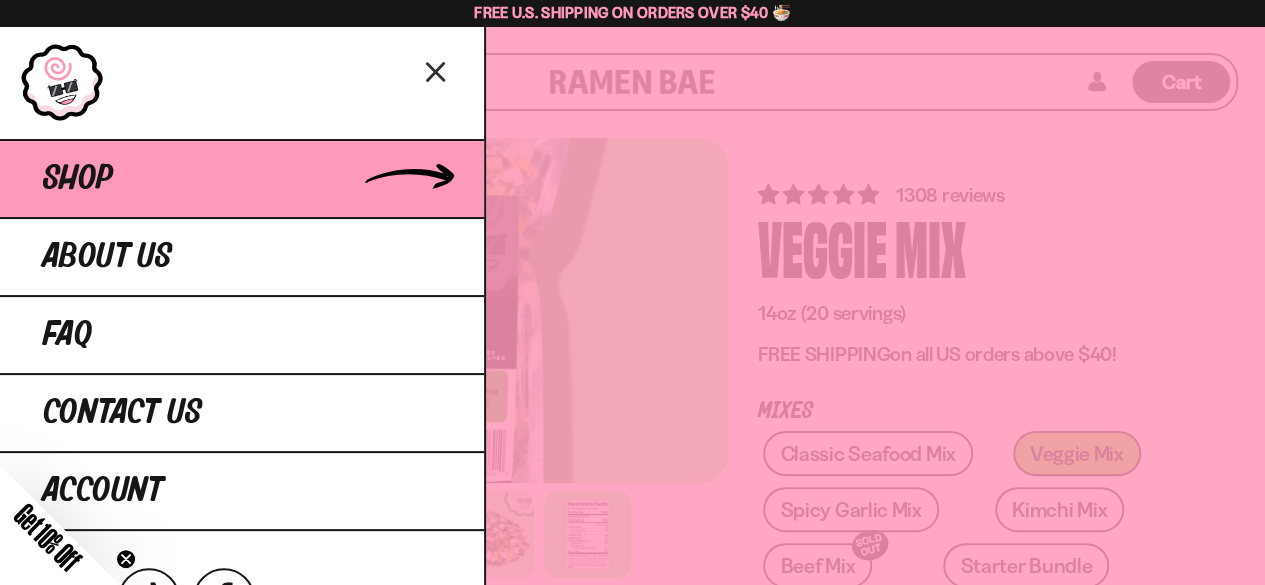 click on "Shop" at bounding box center (78, 179) 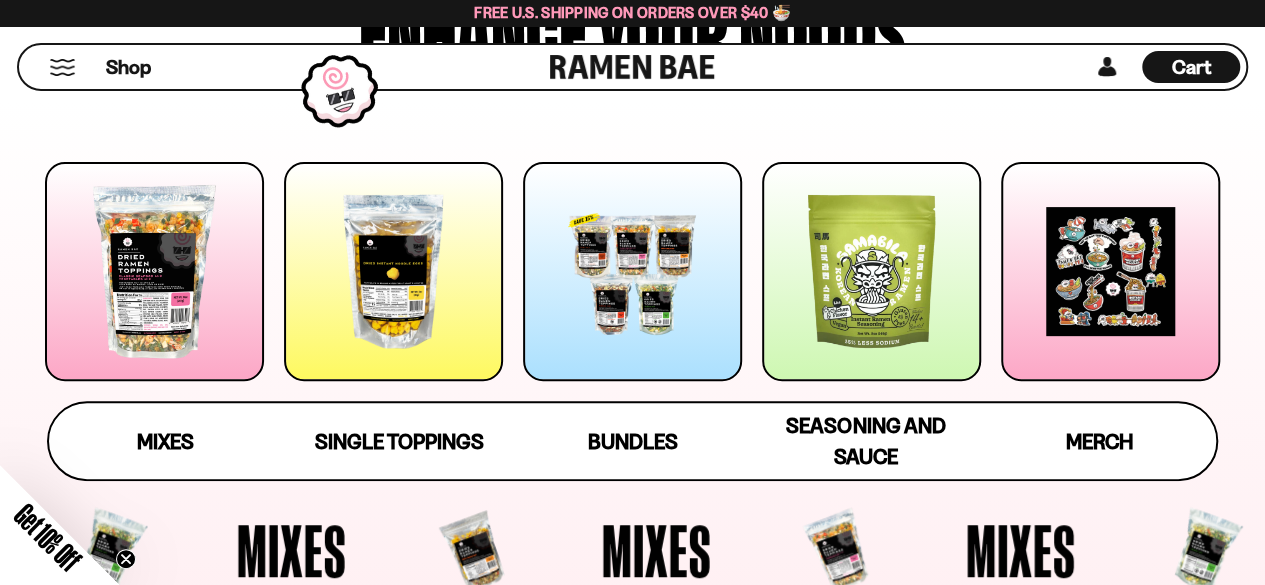 scroll, scrollTop: 214, scrollLeft: 0, axis: vertical 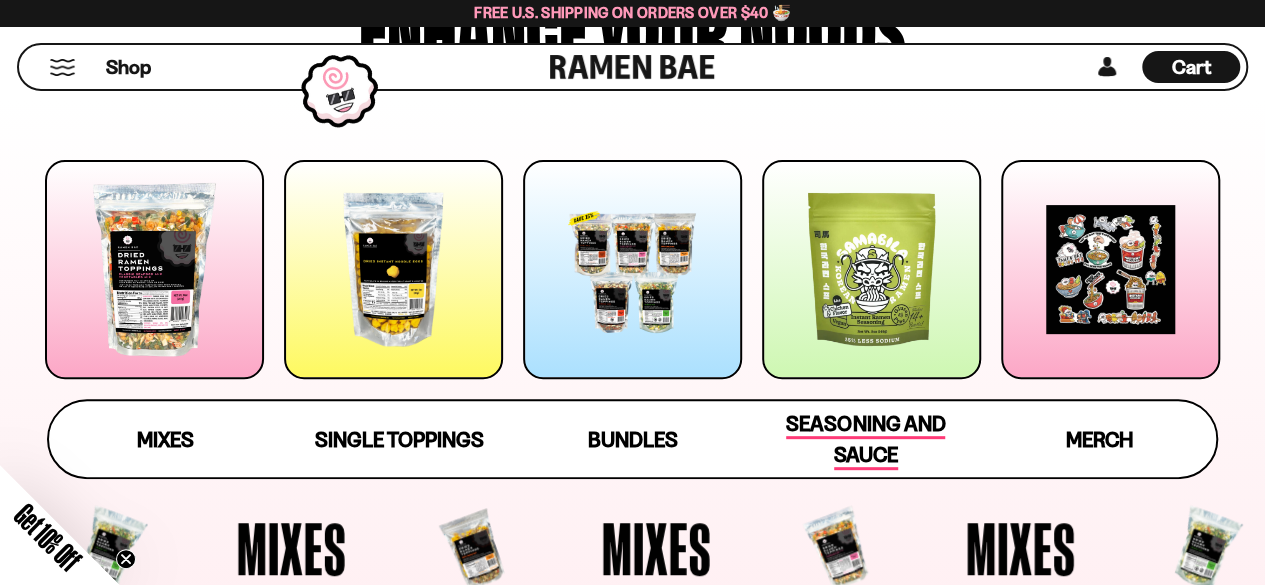 click on "Seasoning and Sauce" at bounding box center [865, 440] 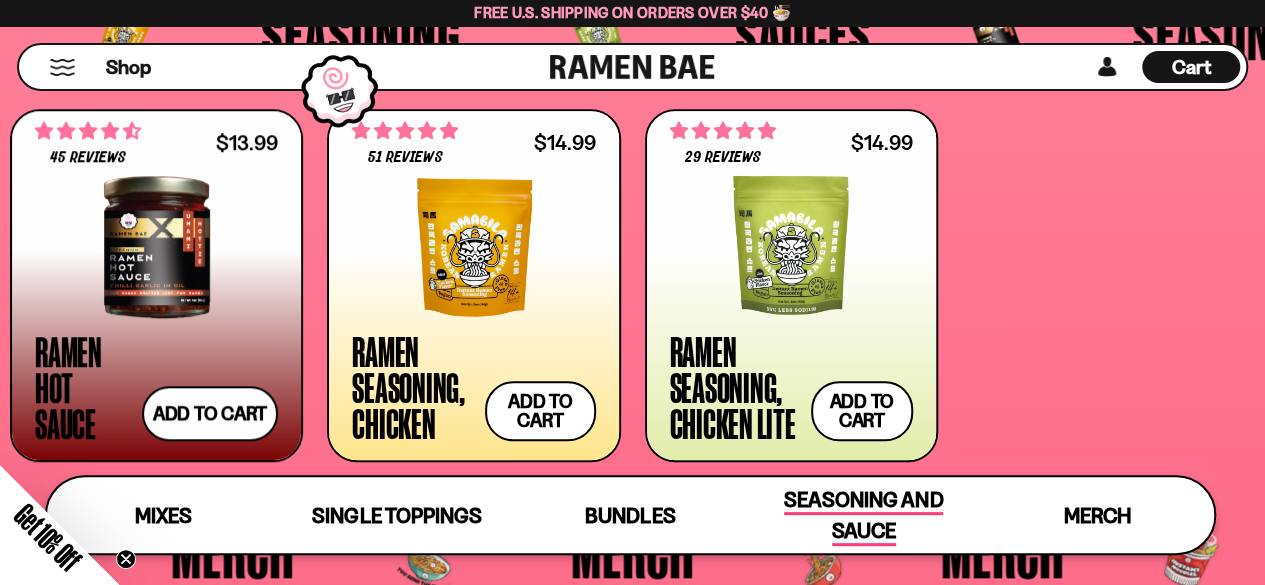 scroll, scrollTop: 4508, scrollLeft: 0, axis: vertical 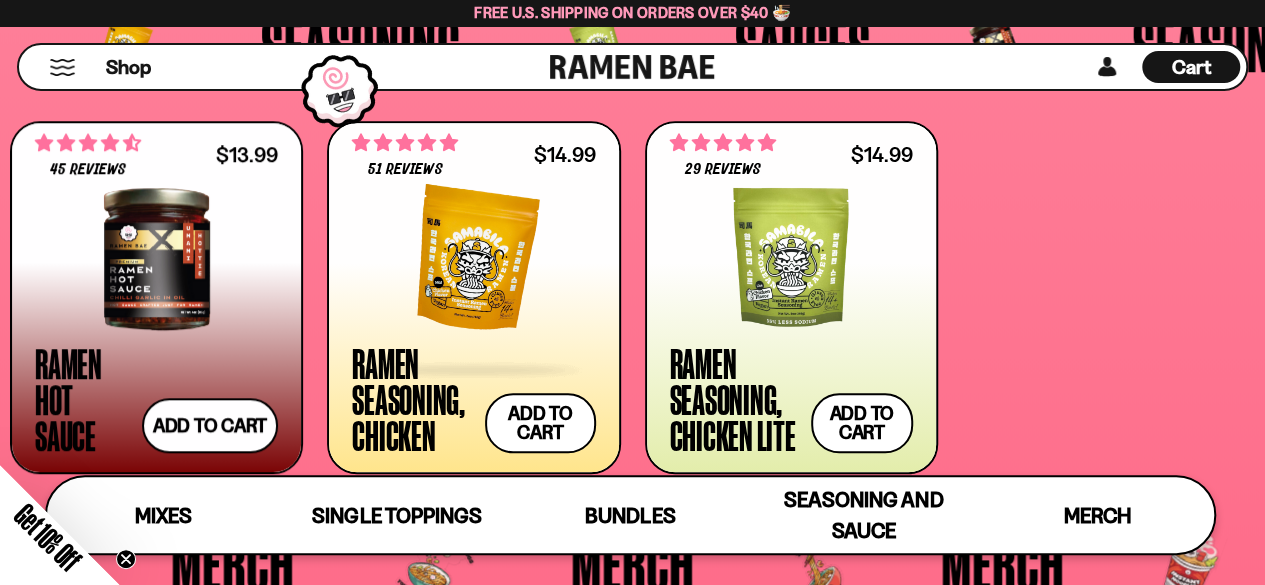 click at bounding box center [473, 259] 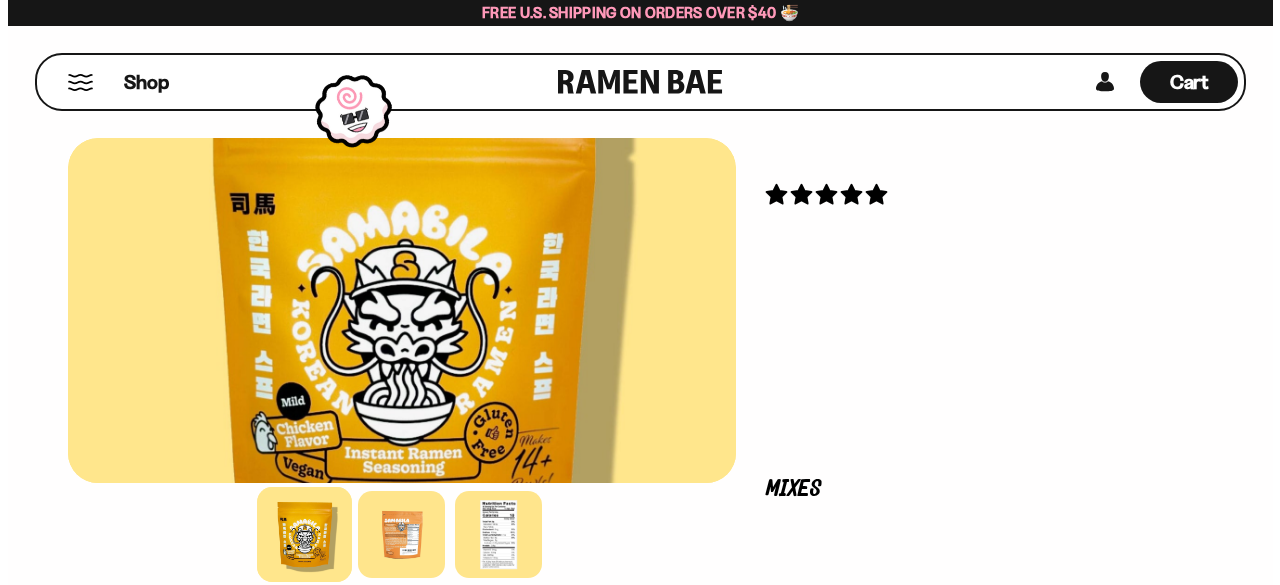scroll, scrollTop: 0, scrollLeft: 0, axis: both 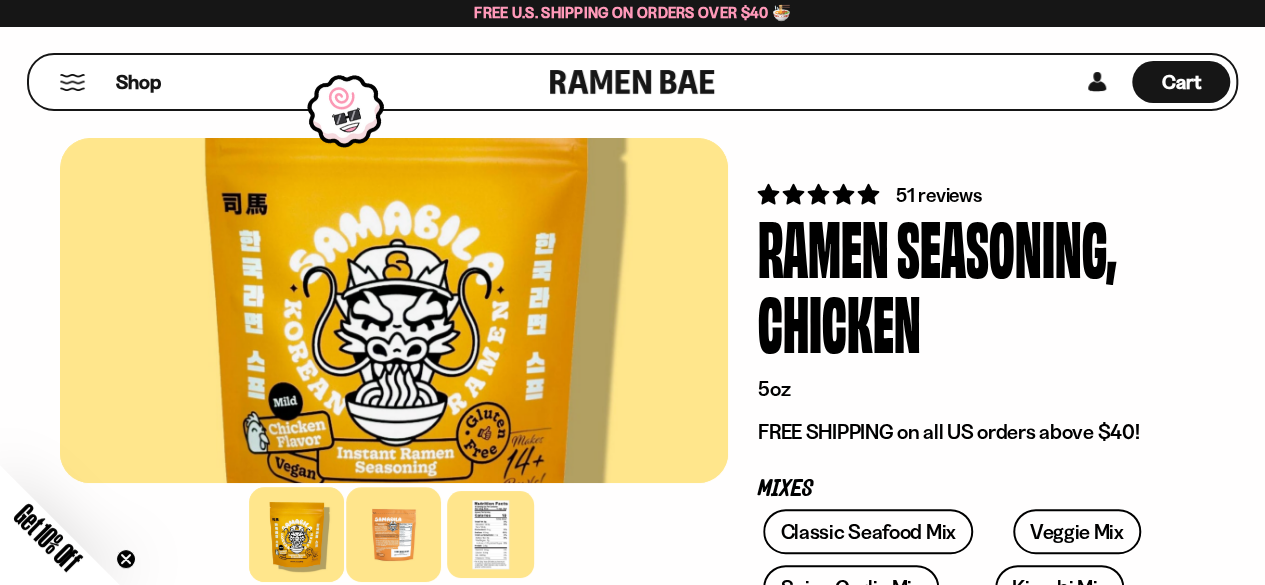 click at bounding box center (394, 534) 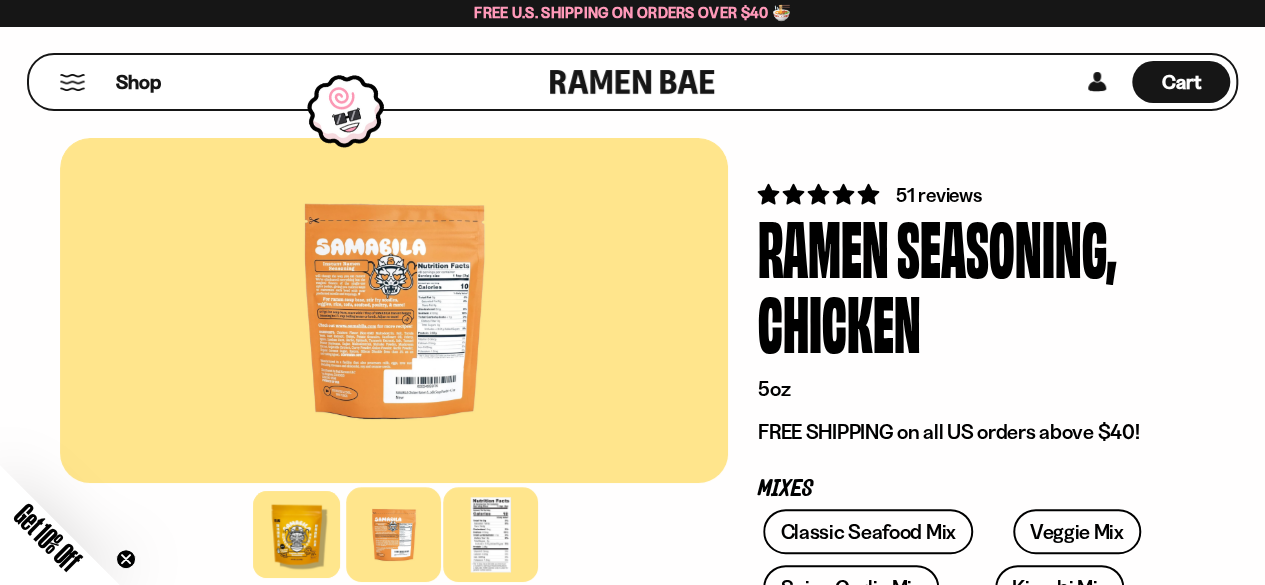 click at bounding box center [491, 534] 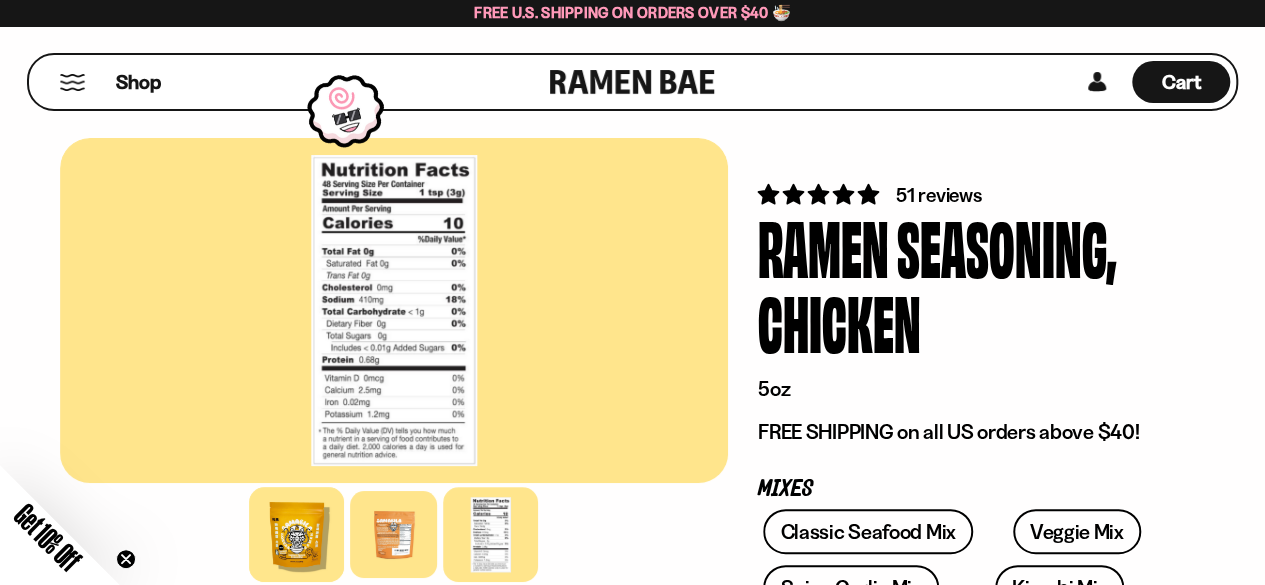 click at bounding box center (297, 534) 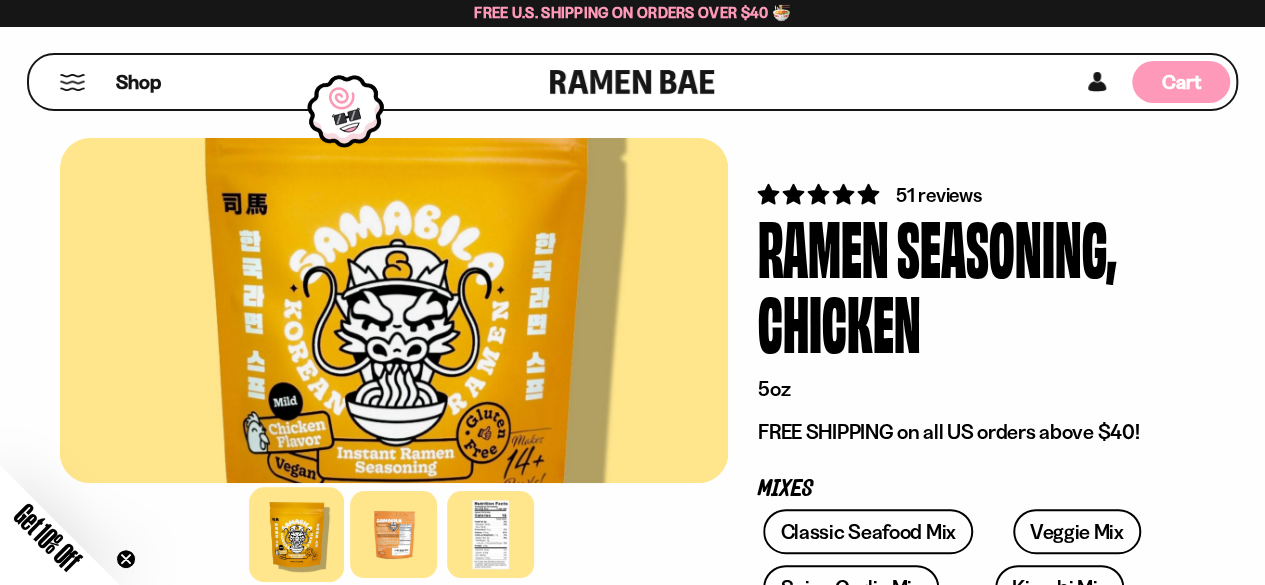 click on "Cart" at bounding box center (1181, 82) 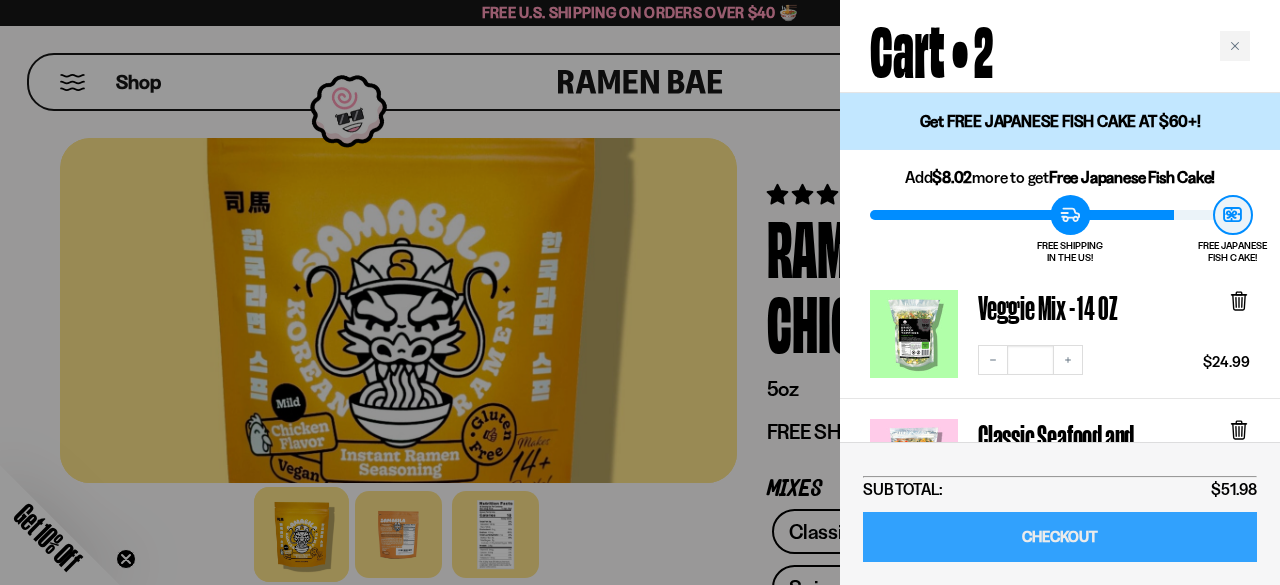 click on "CHECKOUT" at bounding box center (1060, 537) 